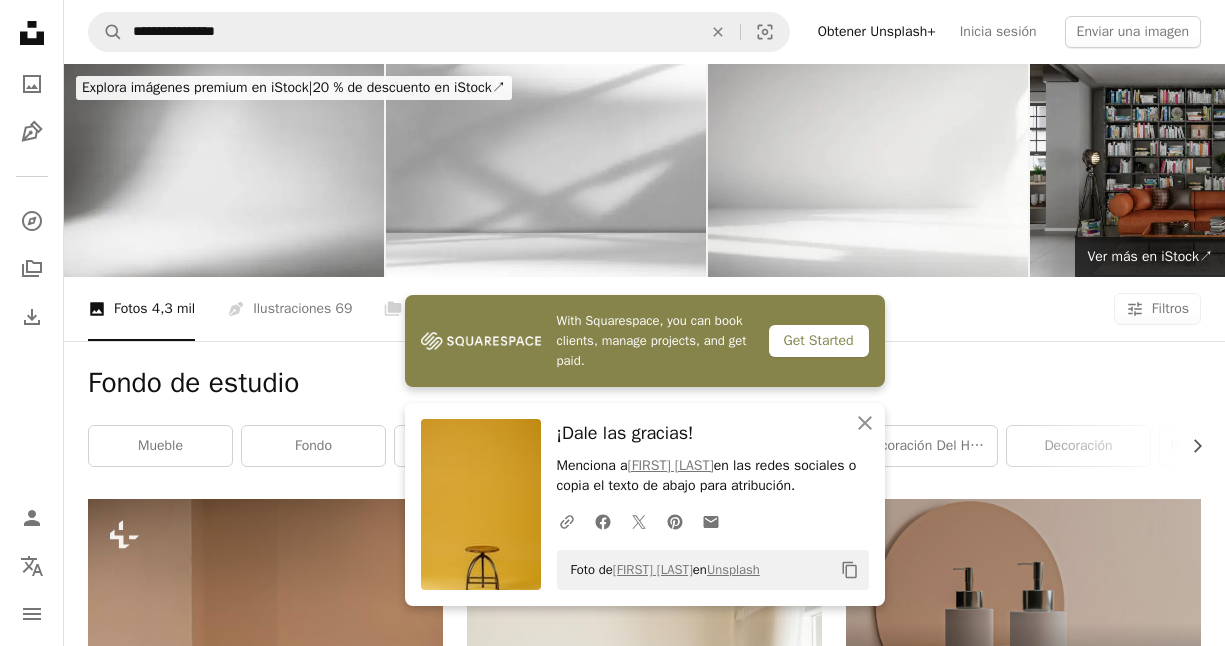 scroll, scrollTop: 1633, scrollLeft: 0, axis: vertical 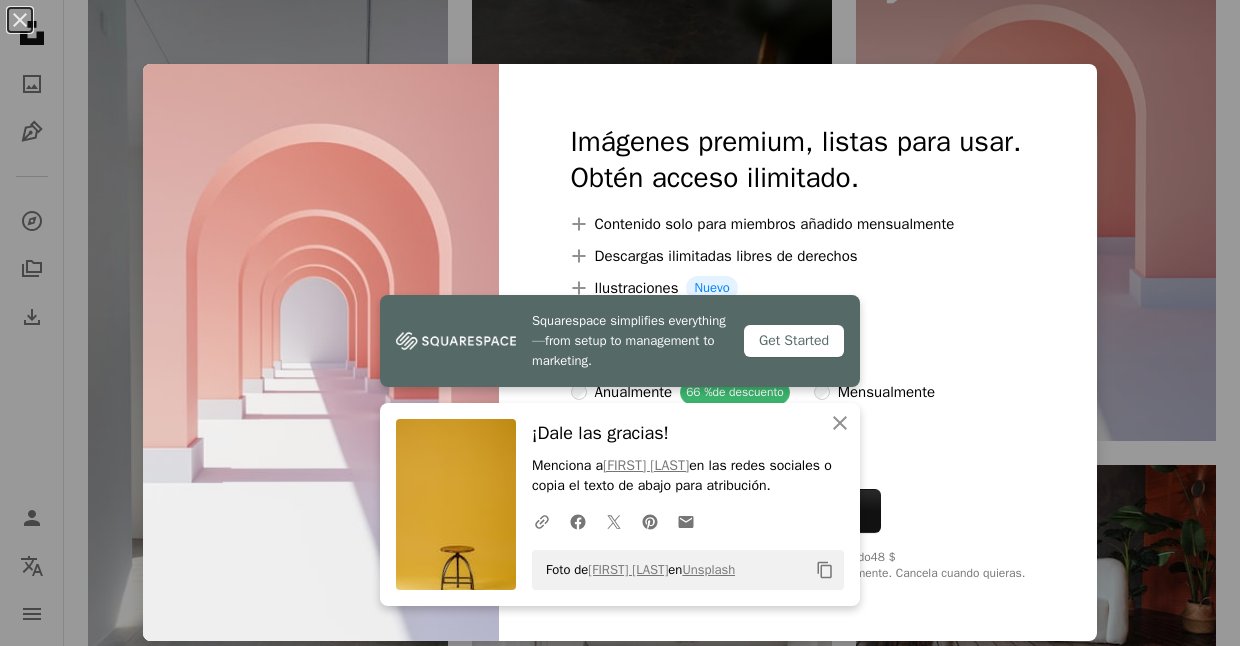 drag, startPoint x: 490, startPoint y: 307, endPoint x: 474, endPoint y: 294, distance: 20.615528 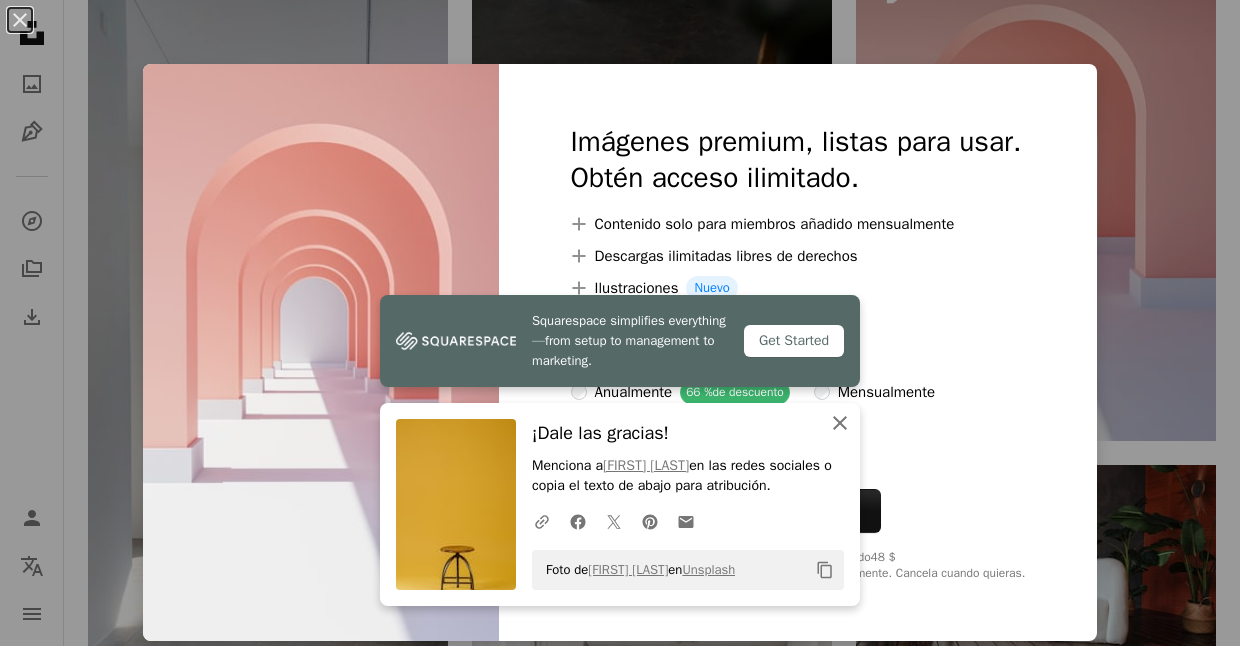 click 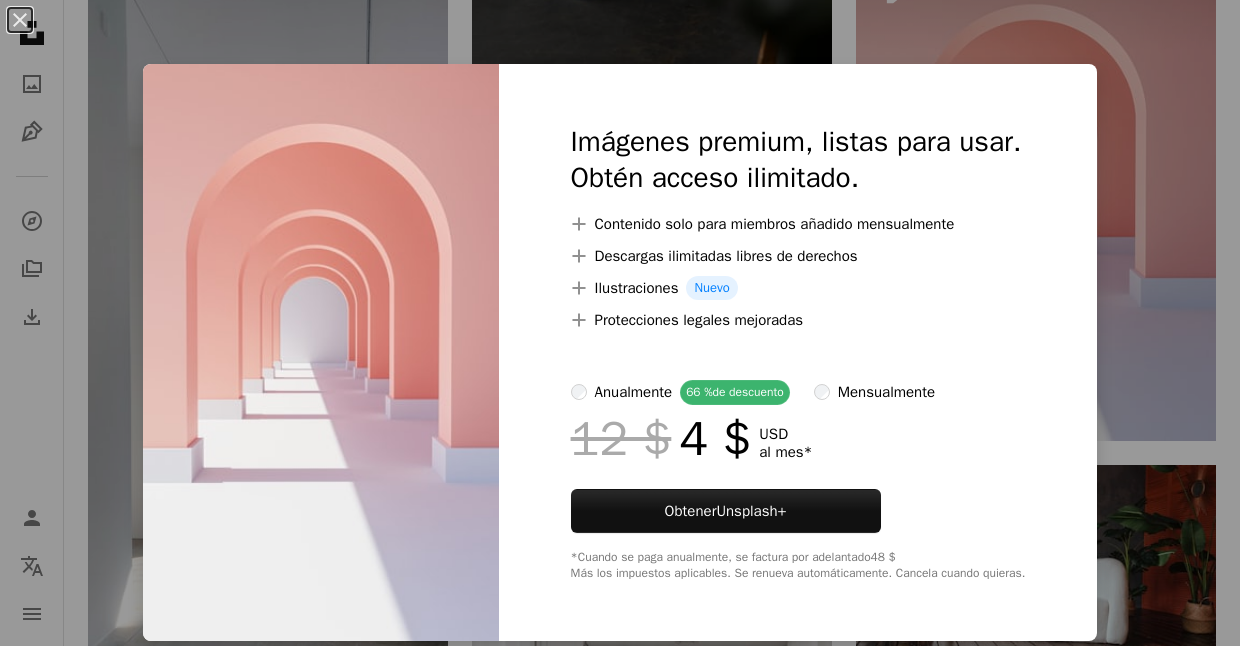 click on "An X shape Imágenes premium, listas para usar. Obtén acceso ilimitado. A plus sign Contenido solo para miembros añadido mensualmente A plus sign Descargas ilimitadas libres de derechos A plus sign Ilustraciones  Nuevo A plus sign Protecciones legales mejoradas anualmente 66 %  de descuento mensualmente 12 $   4 $ USD al mes * Obtener  Unsplash+ *Cuando se paga anualmente, se factura por adelantado  48 $ Más los impuestos aplicables. Se renueva automáticamente. Cancela cuando quieras." at bounding box center [620, 323] 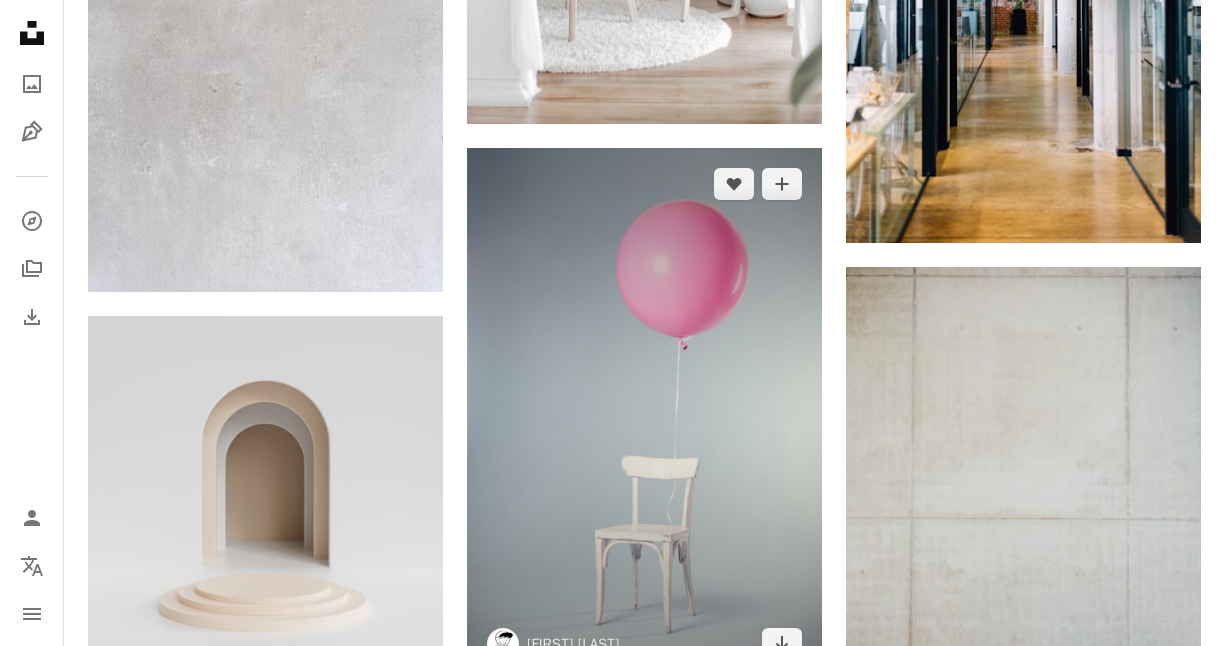 scroll, scrollTop: 2969, scrollLeft: 0, axis: vertical 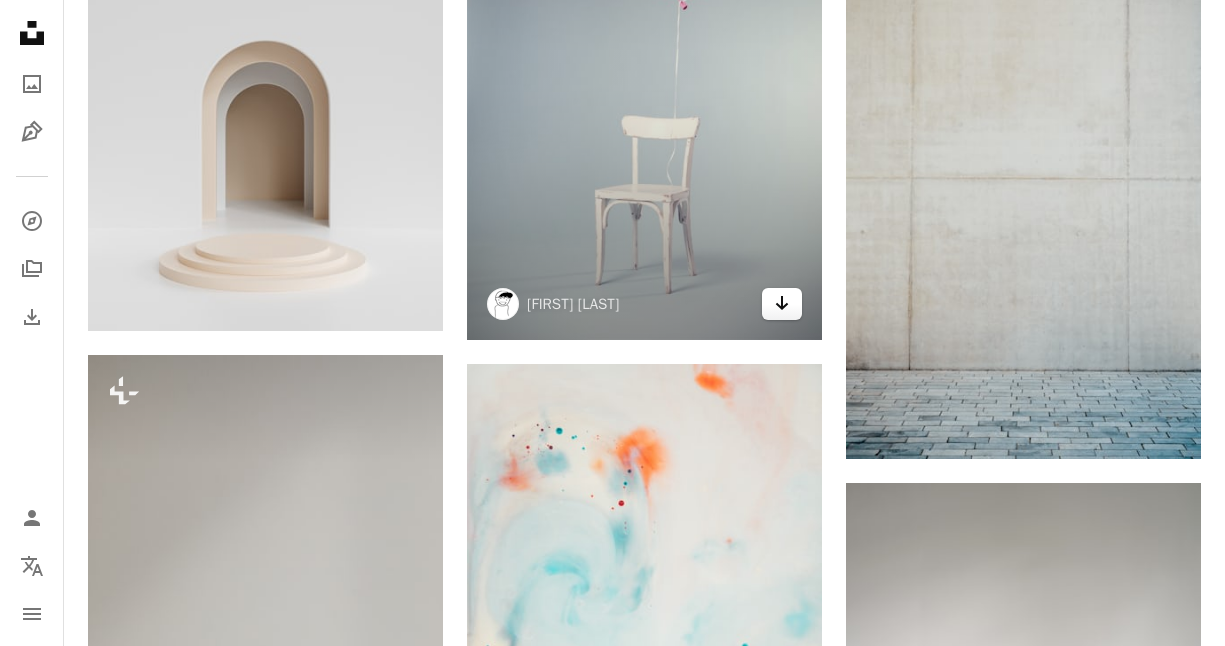 click 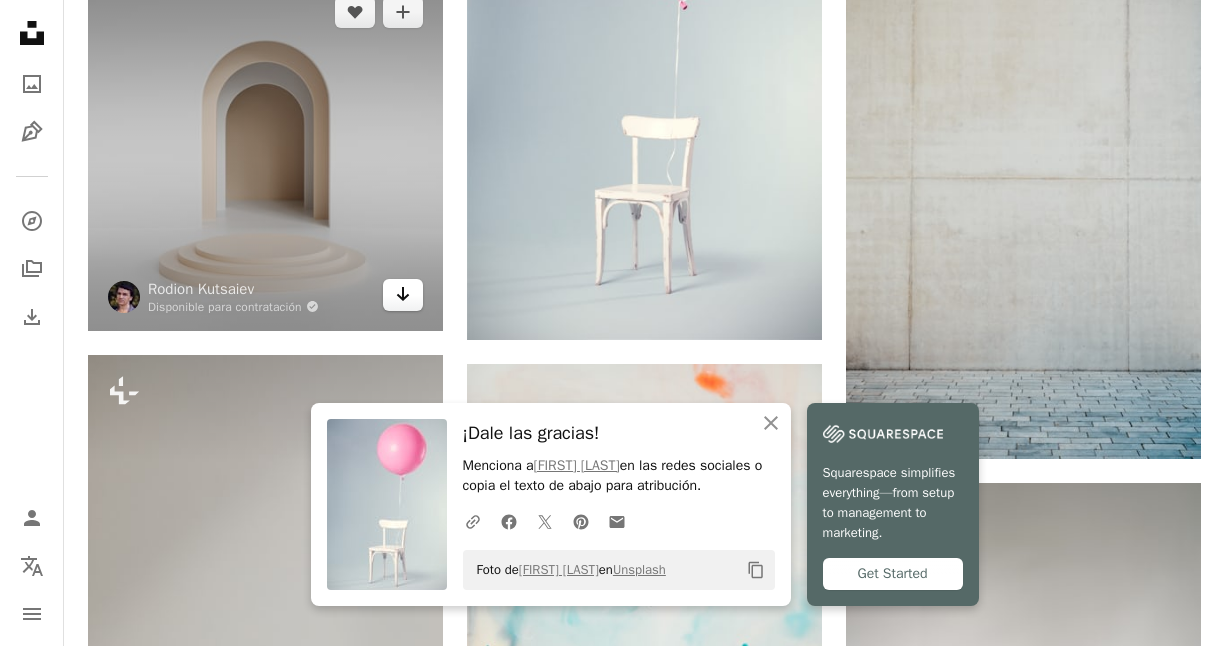 click 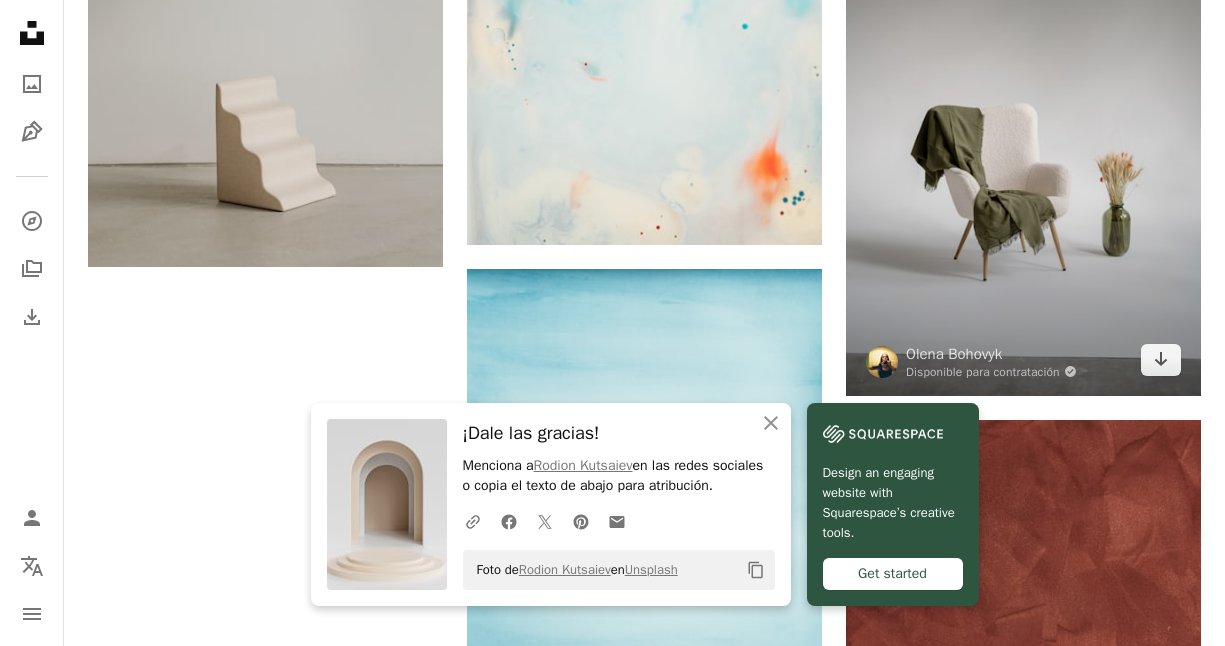scroll, scrollTop: 3613, scrollLeft: 0, axis: vertical 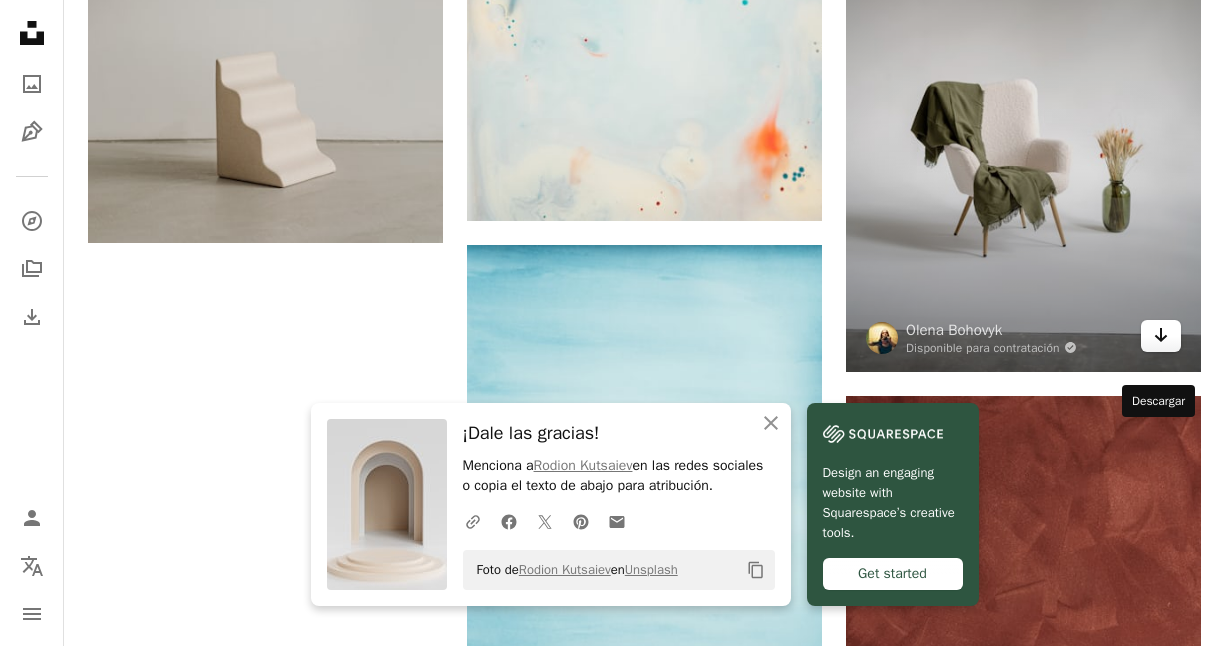 click on "Arrow pointing down" 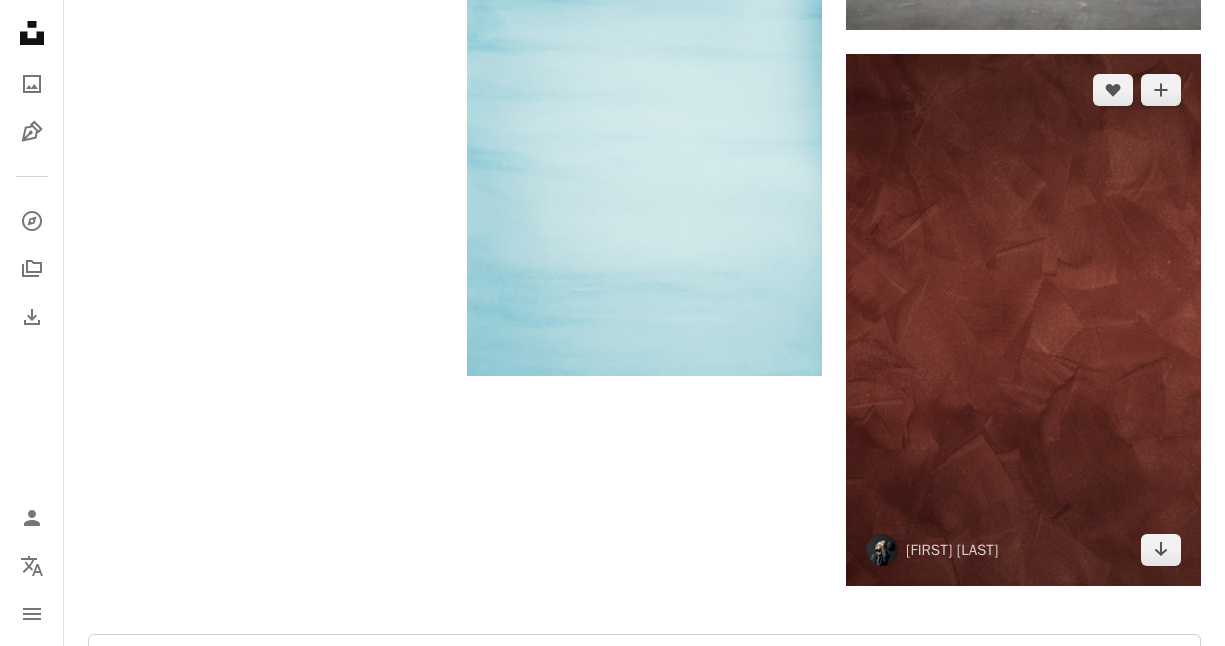 scroll, scrollTop: 4179, scrollLeft: 0, axis: vertical 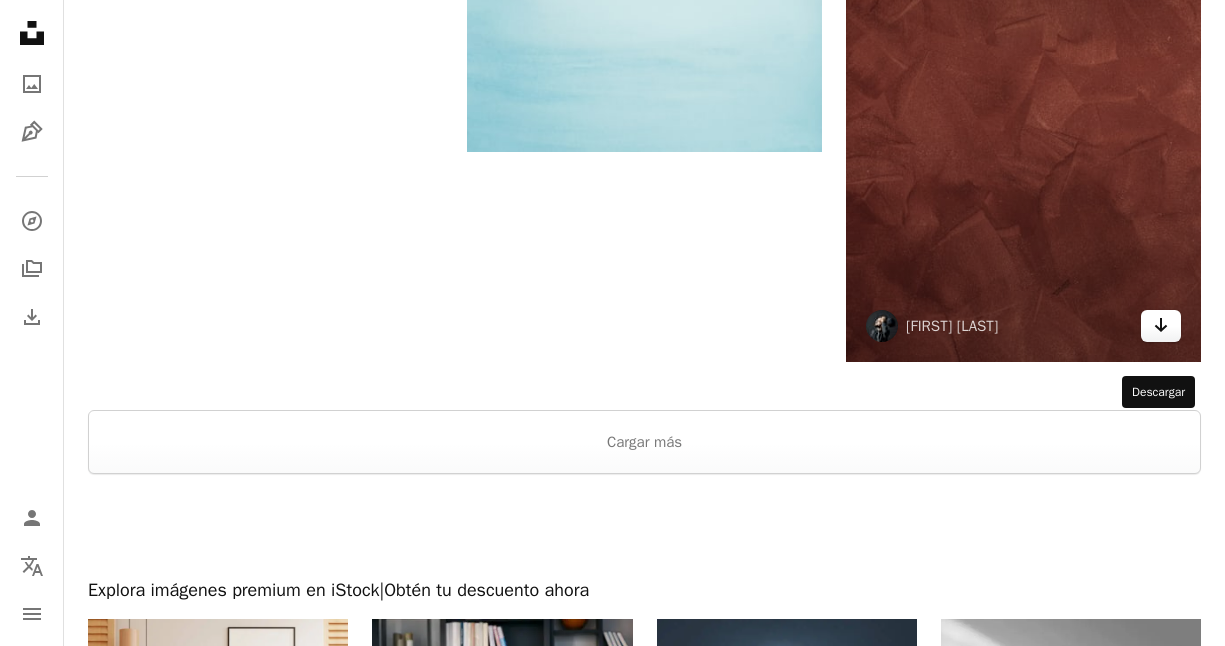click on "Arrow pointing down" at bounding box center [1161, 326] 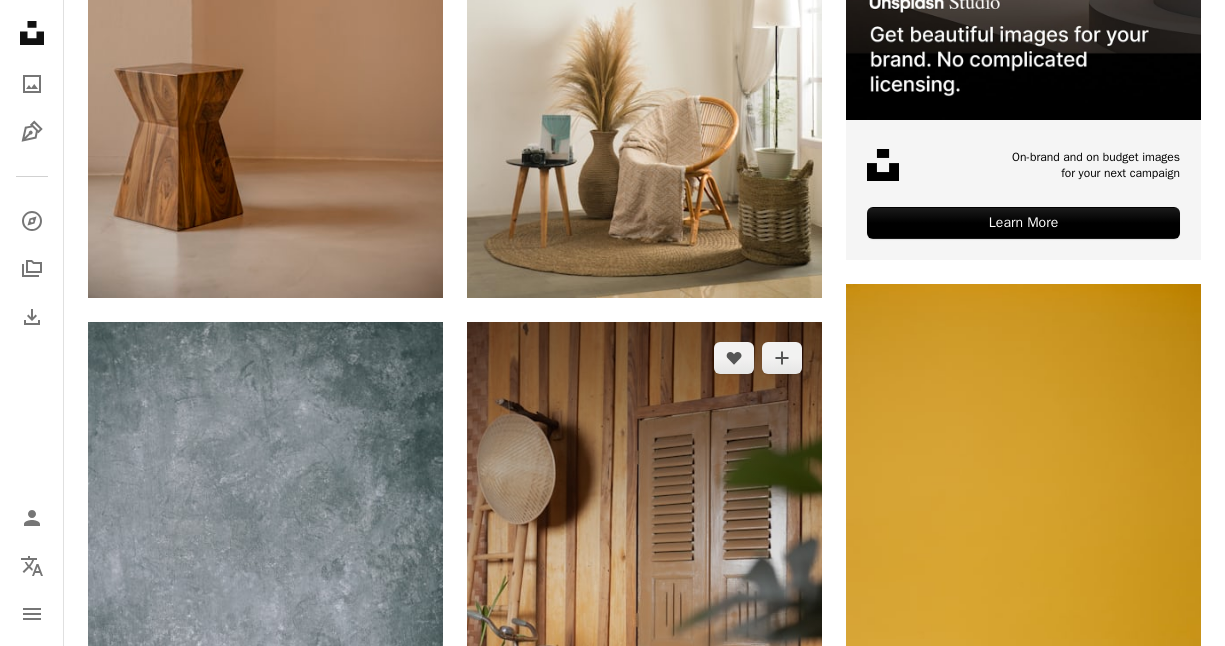 scroll, scrollTop: 575, scrollLeft: 0, axis: vertical 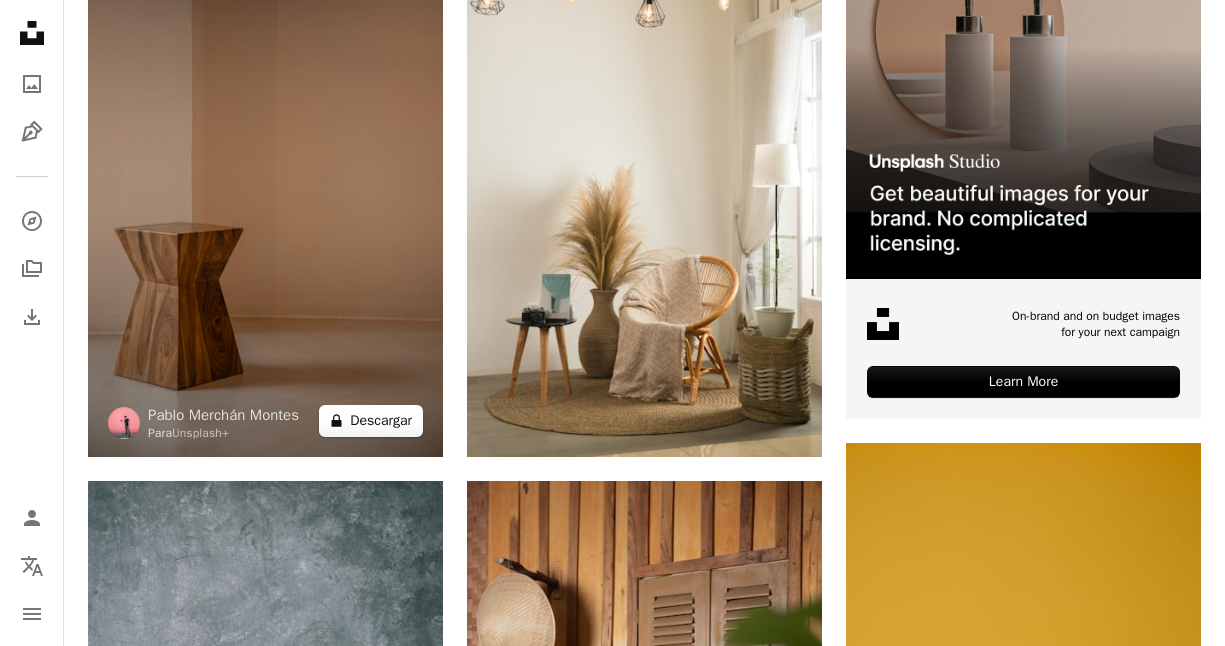 click on "A lock Descargar" at bounding box center [371, 421] 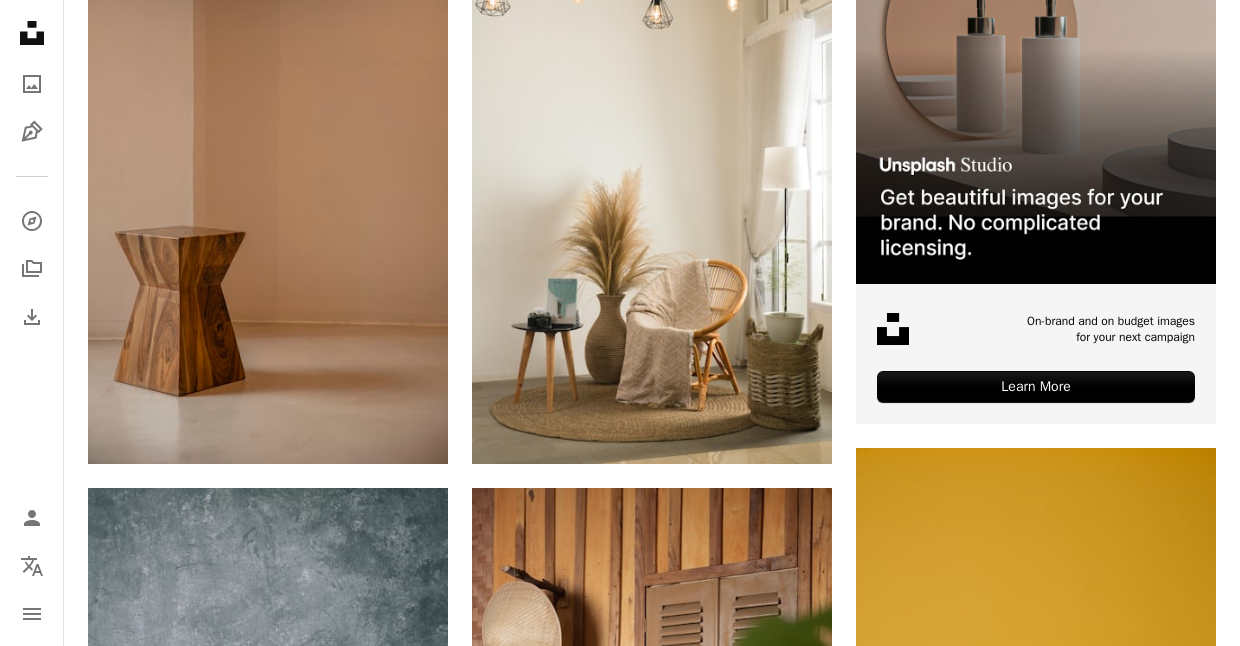 click on "An X shape Imágenes premium, listas para usar. Obtén acceso ilimitado. A plus sign Contenido solo para miembros añadido mensualmente A plus sign Descargas ilimitadas libres de derechos A plus sign Ilustraciones  Nuevo A plus sign Protecciones legales mejoradas anualmente 66 %  de descuento mensualmente 12 $   4 $ USD al mes * Obtener  Unsplash+ *Cuando se paga anualmente, se factura por adelantado  48 $ Más los impuestos aplicables. Se renueva automáticamente. Cancela cuando quieras." at bounding box center (620, 5206) 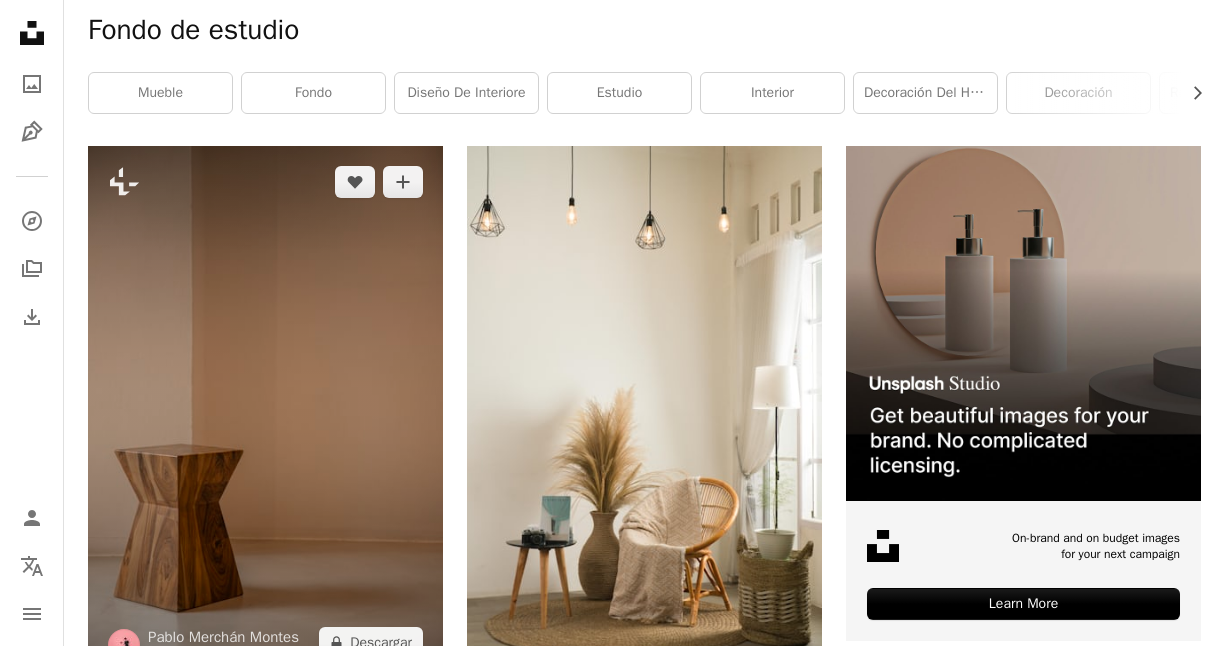 scroll, scrollTop: 429, scrollLeft: 0, axis: vertical 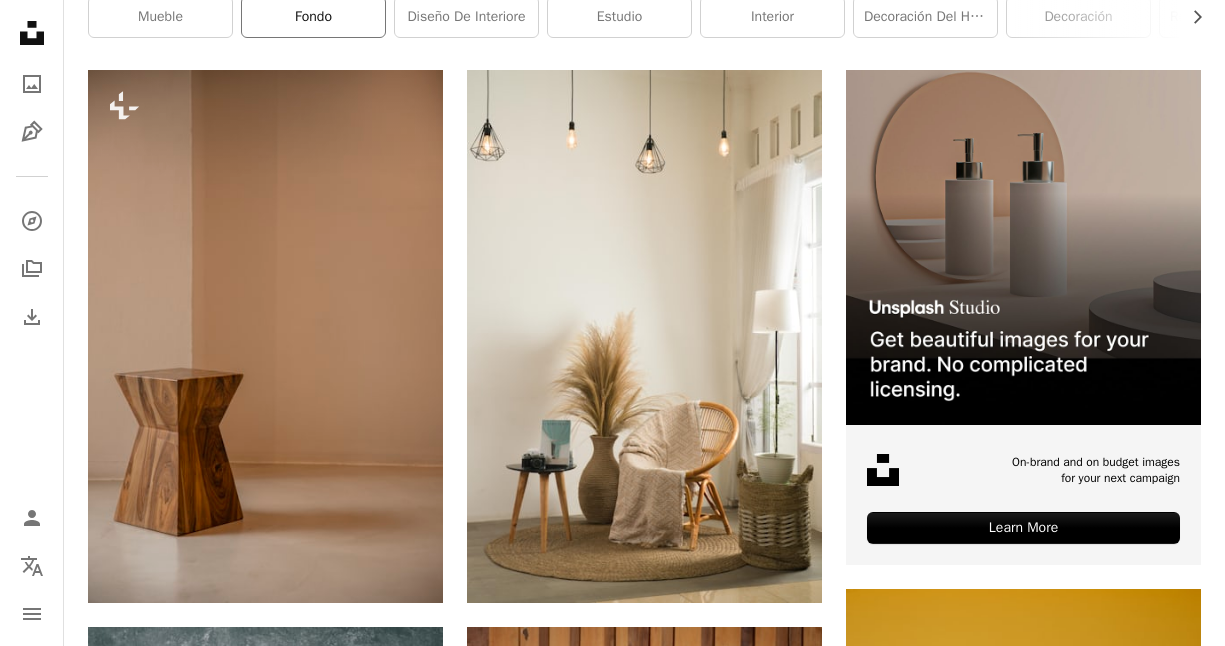 click on "fondo" at bounding box center [313, 17] 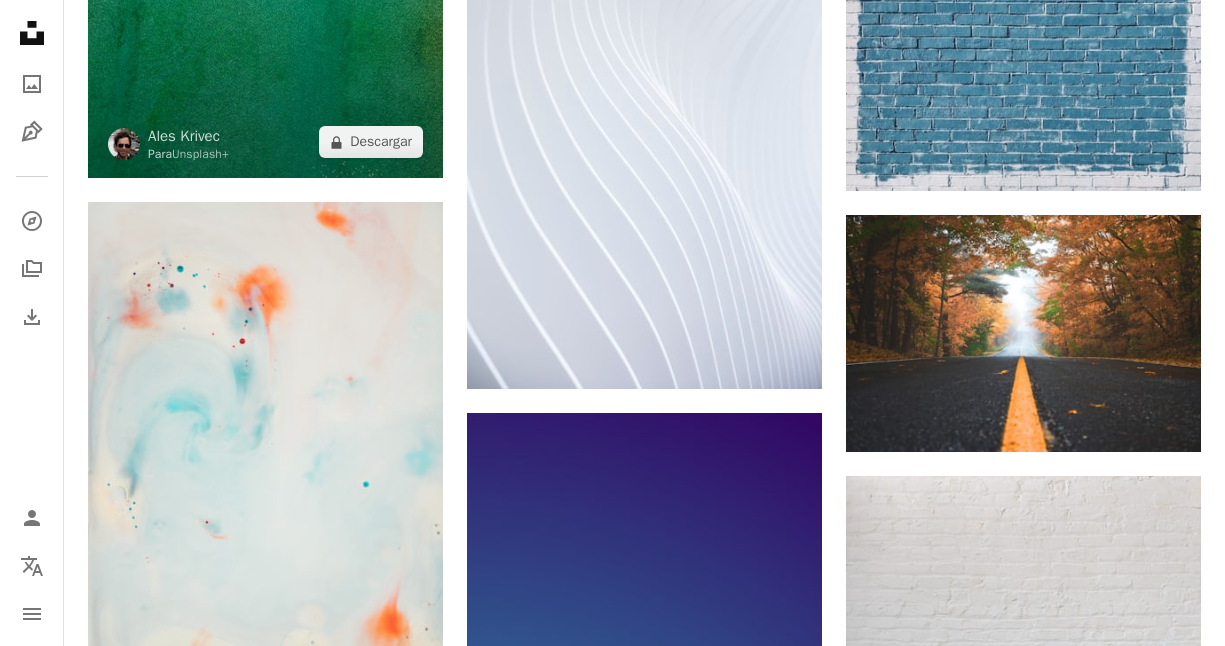 scroll, scrollTop: 1621, scrollLeft: 0, axis: vertical 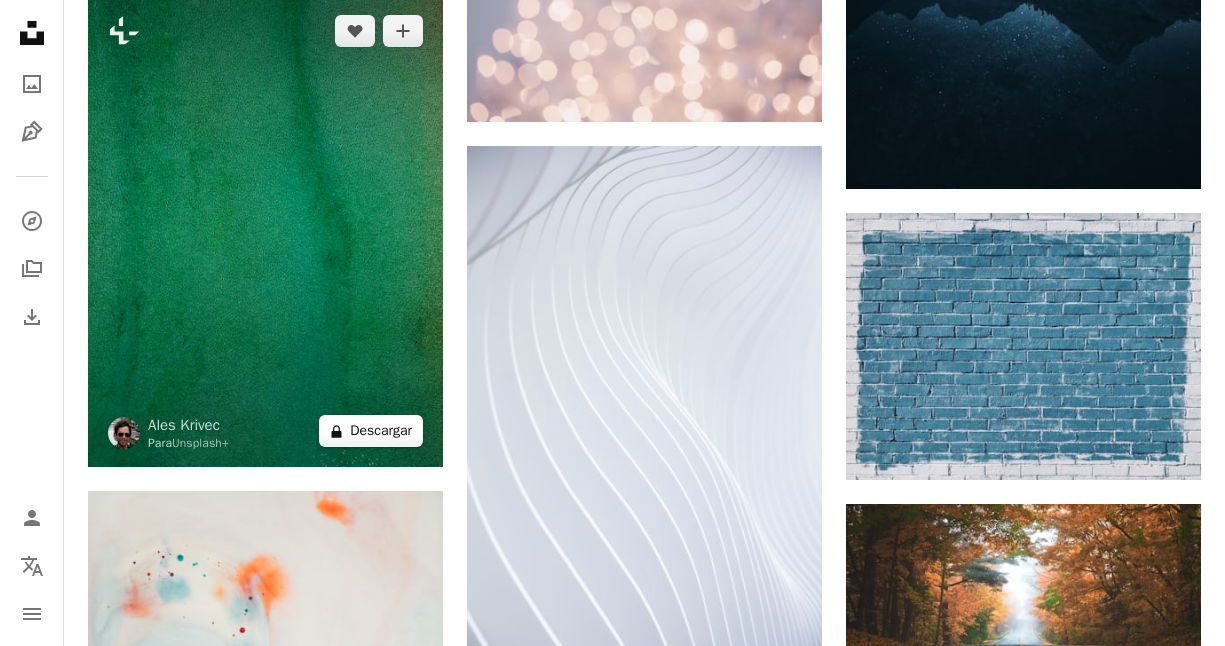 click on "A lock Descargar" at bounding box center (371, 431) 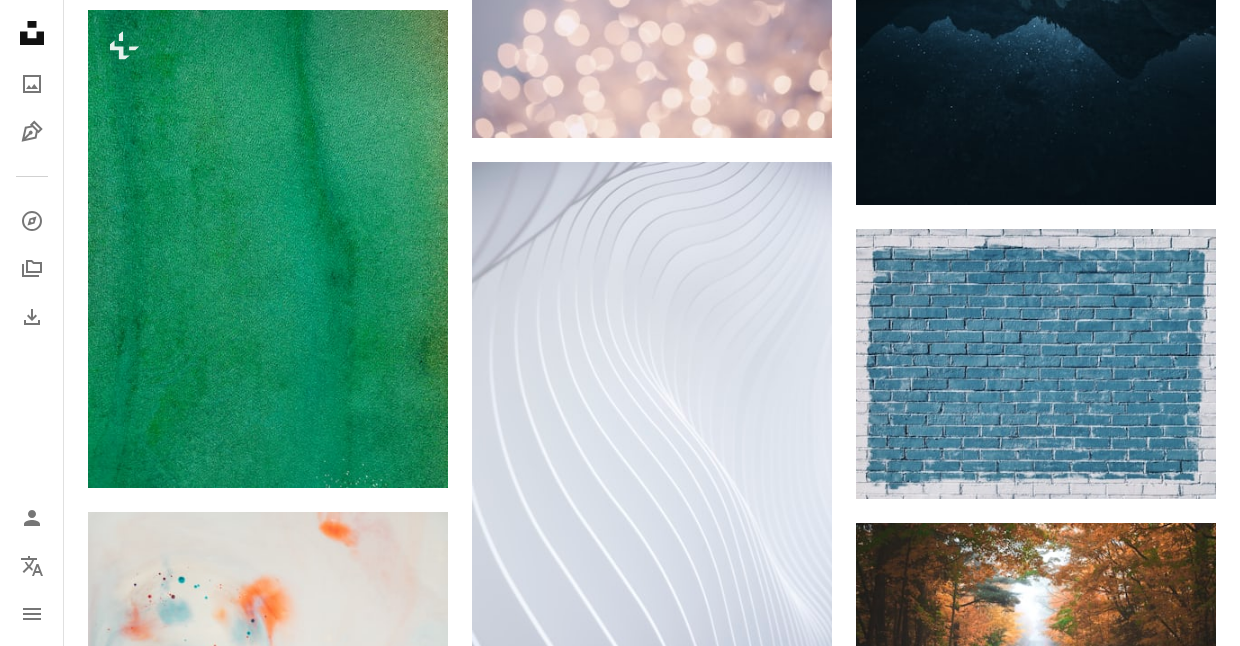 click on "An X shape Imágenes premium, listas para usar. Obtén acceso ilimitado. A plus sign Contenido solo para miembros añadido mensualmente A plus sign Descargas ilimitadas libres de derechos A plus sign Ilustraciones  Nuevo A plus sign Protecciones legales mejoradas anualmente 66 %  de descuento mensualmente 12 $   4 $ USD al mes * Obtener  Unsplash+ *Cuando se paga anualmente, se factura por adelantado  48 $ Más los impuestos aplicables. Se renueva automáticamente. Cancela cuando quieras." at bounding box center (620, 2871) 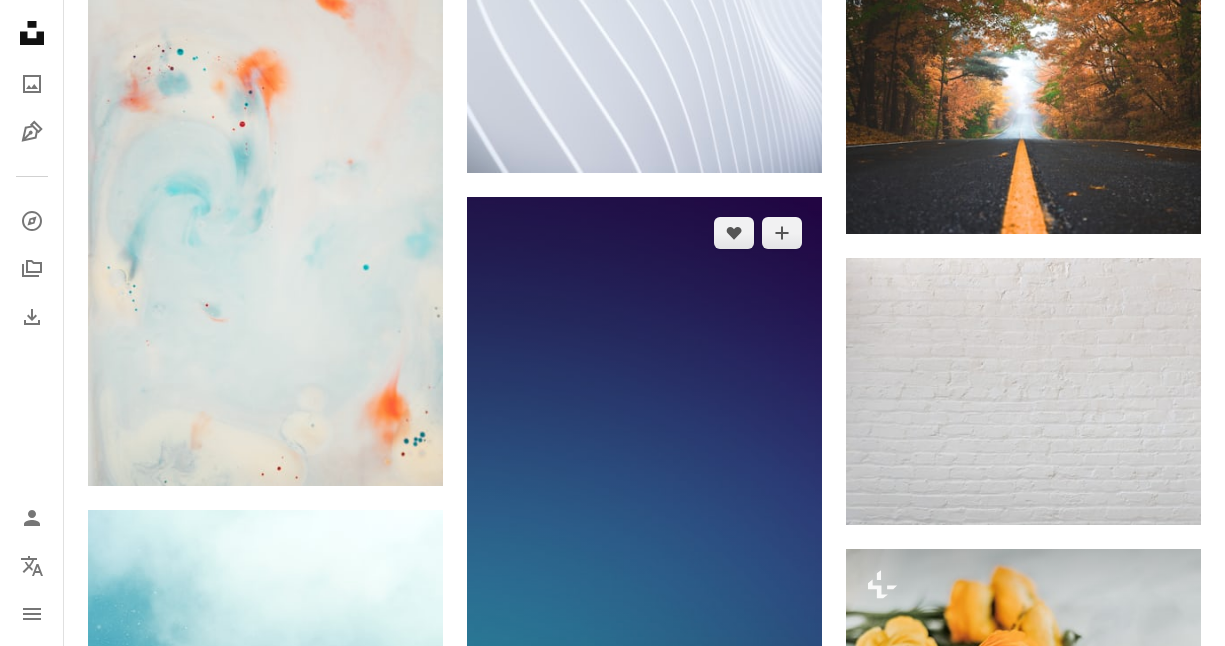 scroll, scrollTop: 2226, scrollLeft: 0, axis: vertical 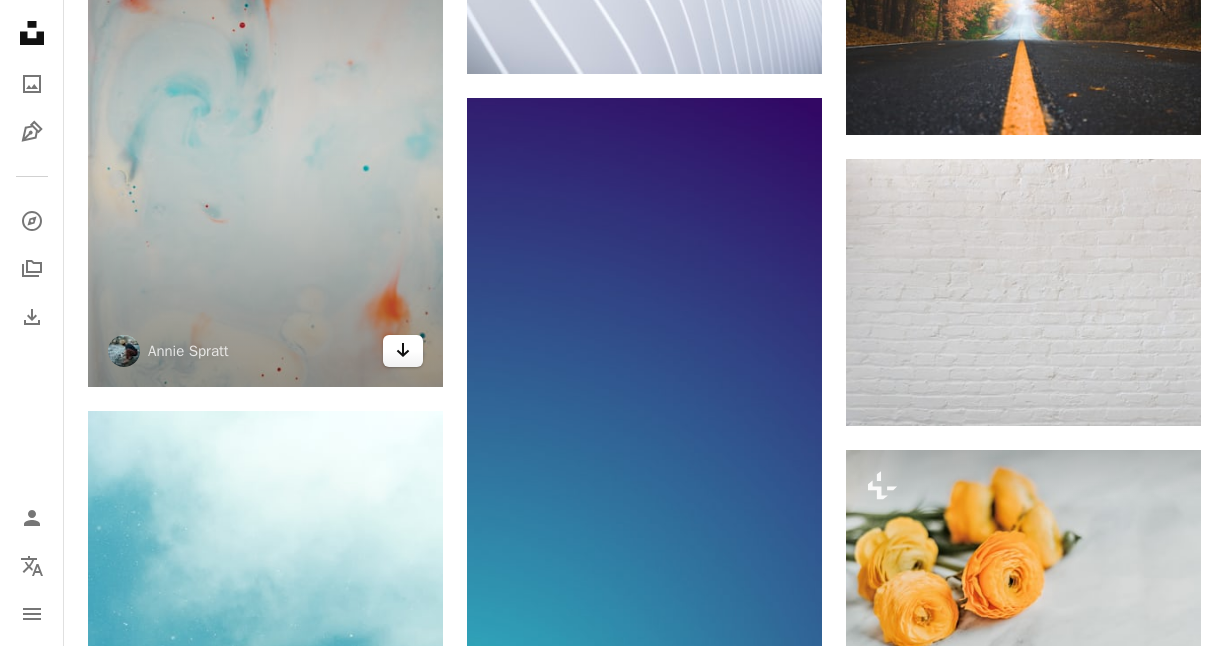 click on "Arrow pointing down" 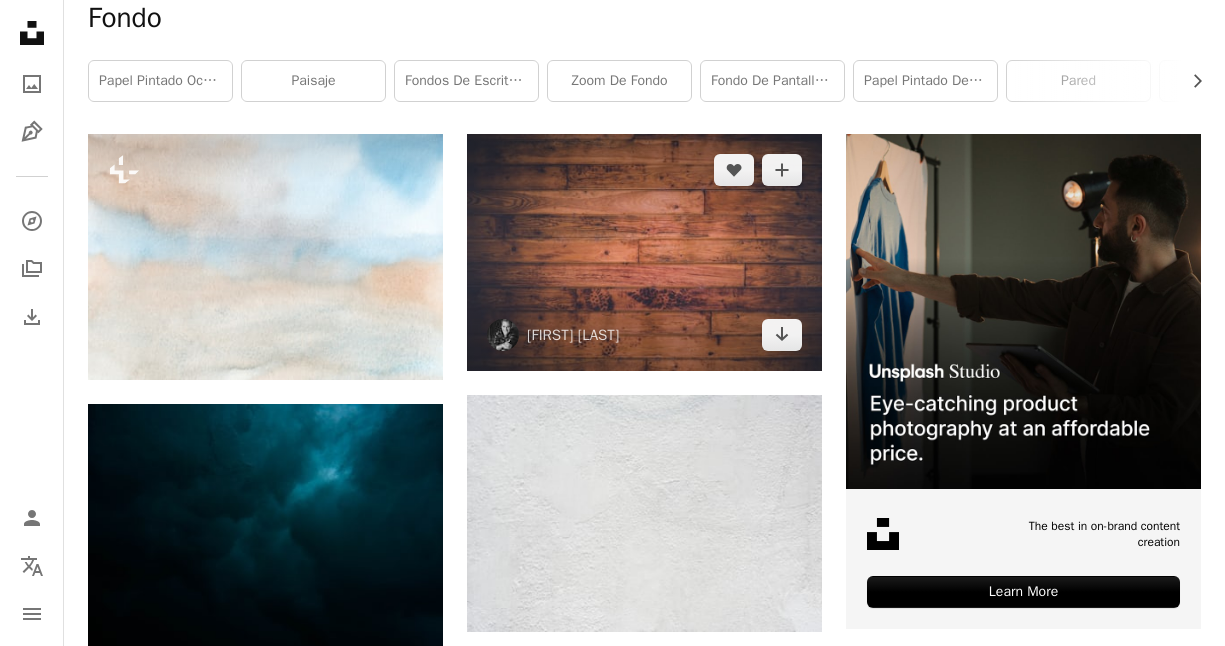 scroll, scrollTop: 0, scrollLeft: 0, axis: both 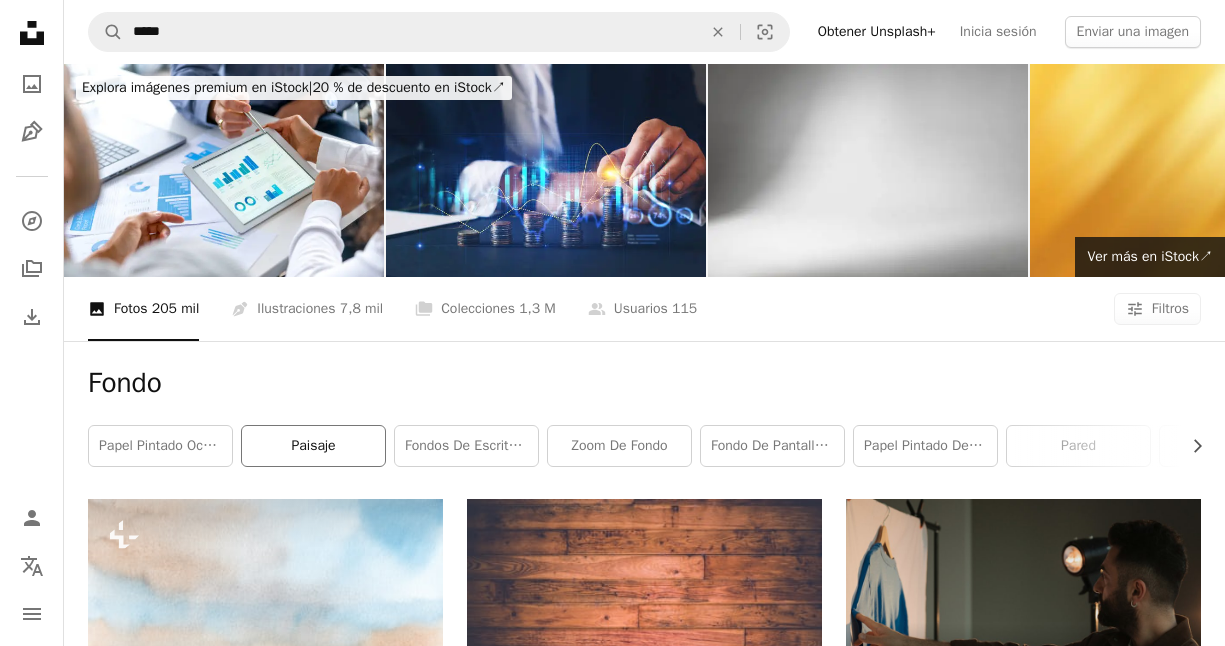 click on "paisaje" at bounding box center [313, 446] 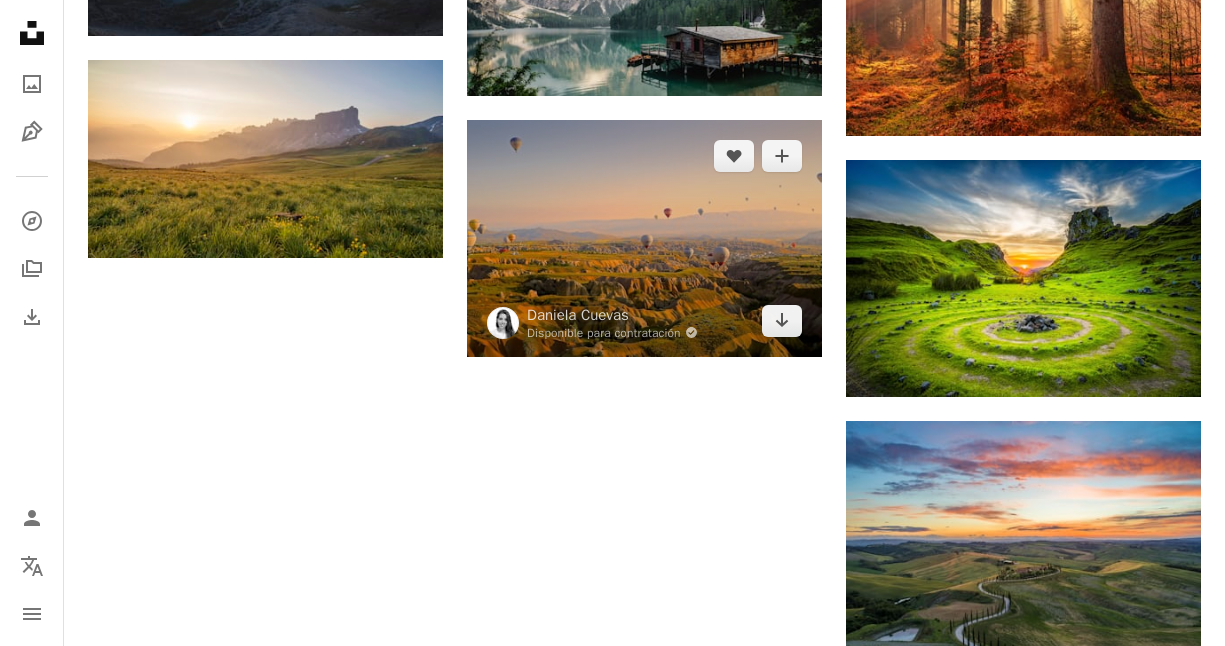 scroll, scrollTop: 0, scrollLeft: 0, axis: both 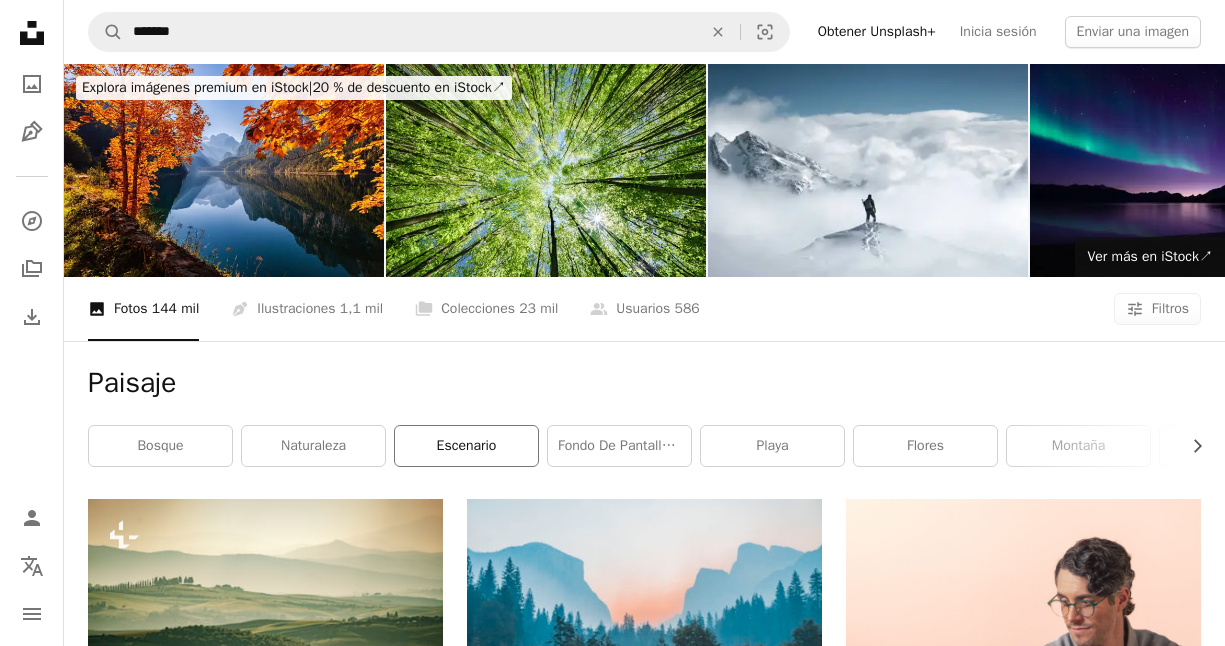 click on "escenario" at bounding box center [466, 446] 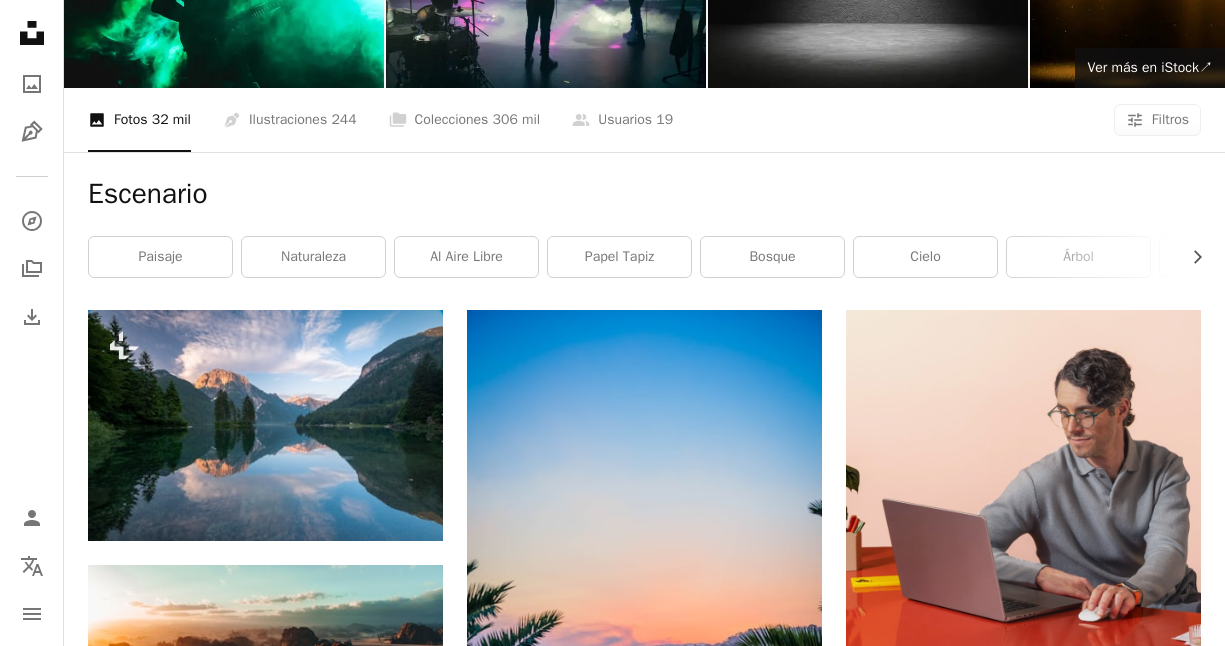 scroll, scrollTop: 12, scrollLeft: 0, axis: vertical 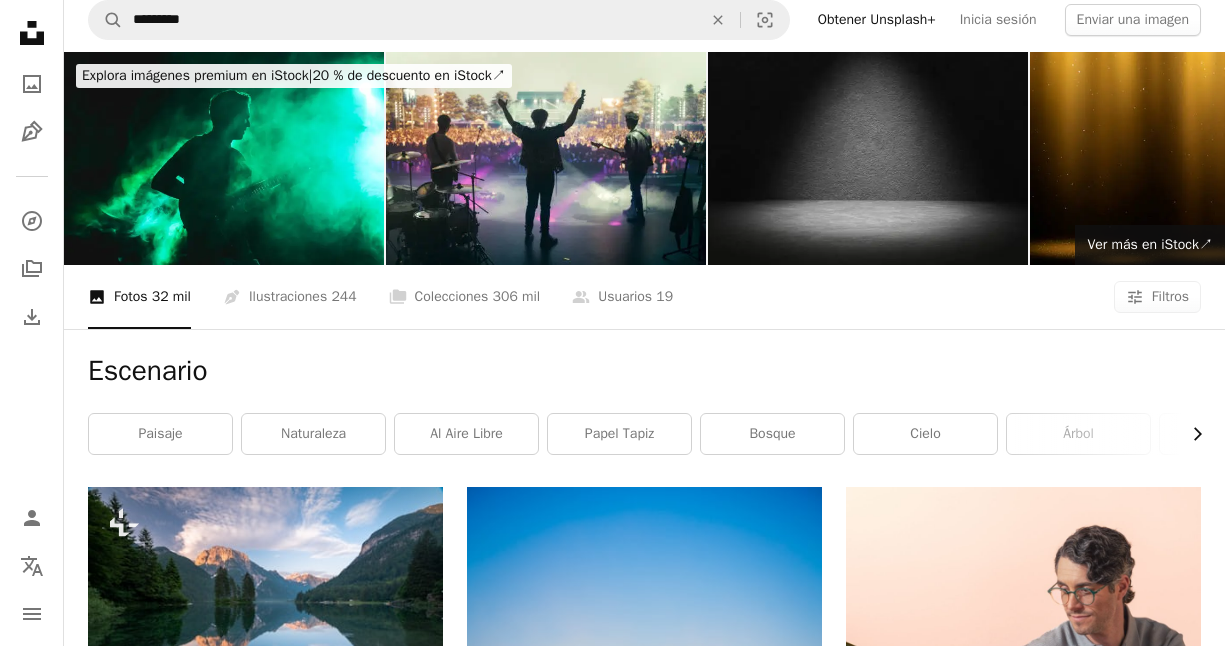click on "Chevron right" 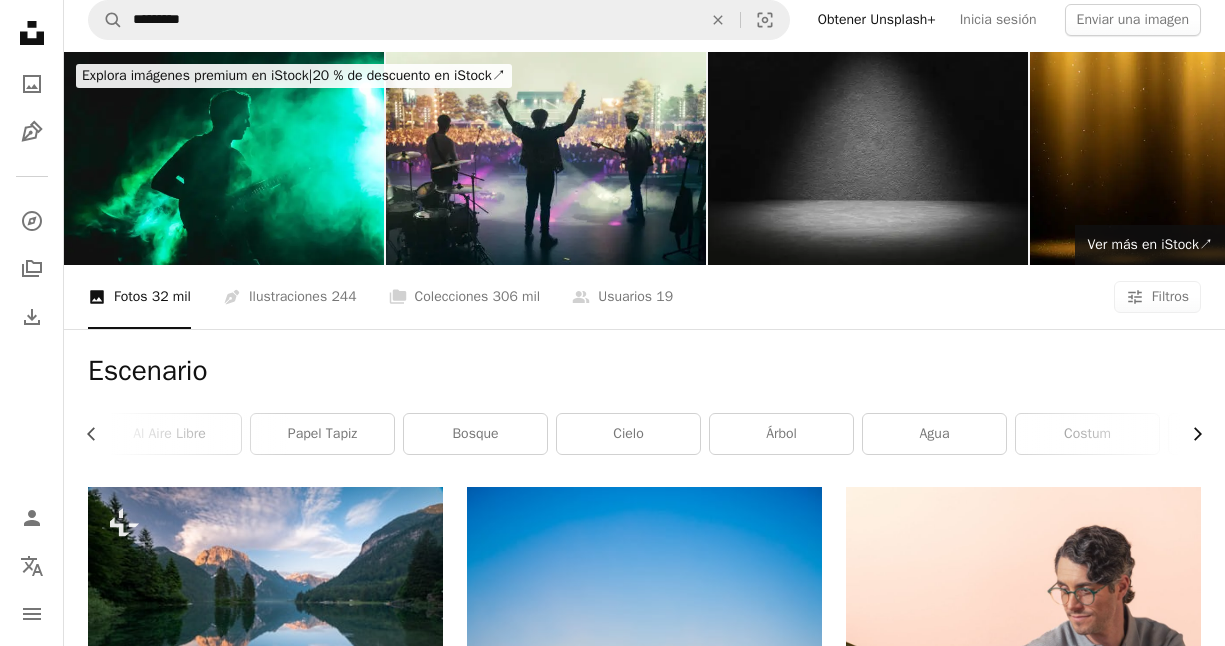 scroll, scrollTop: 0, scrollLeft: 300, axis: horizontal 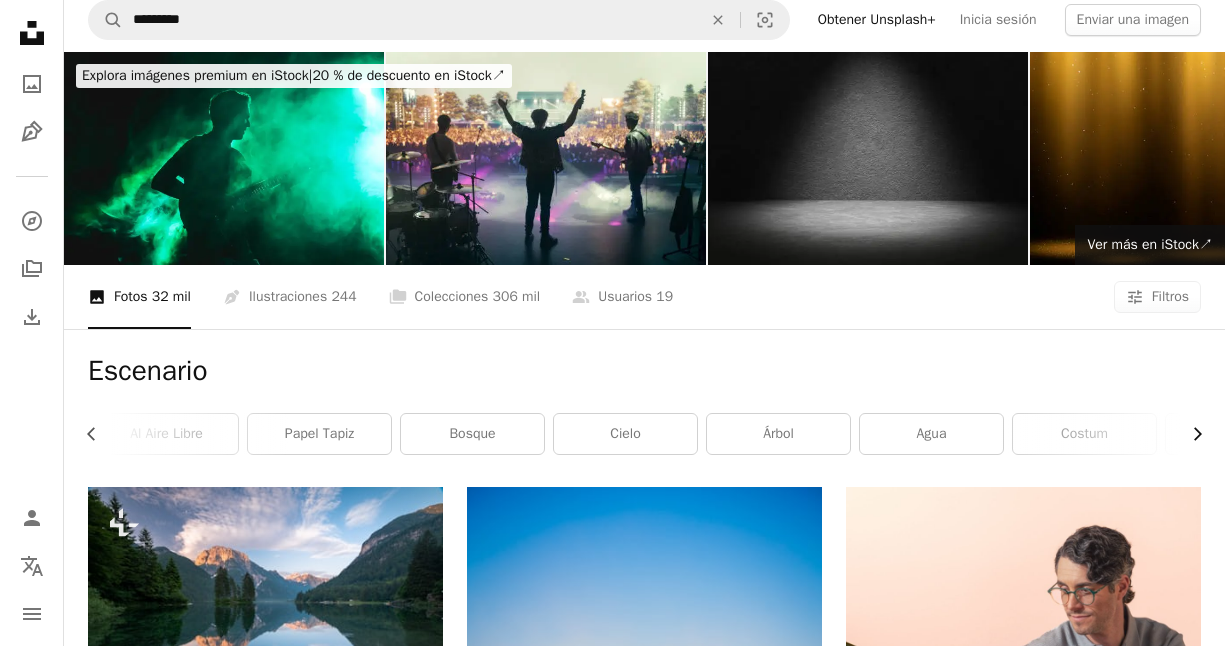 click on "Chevron right" 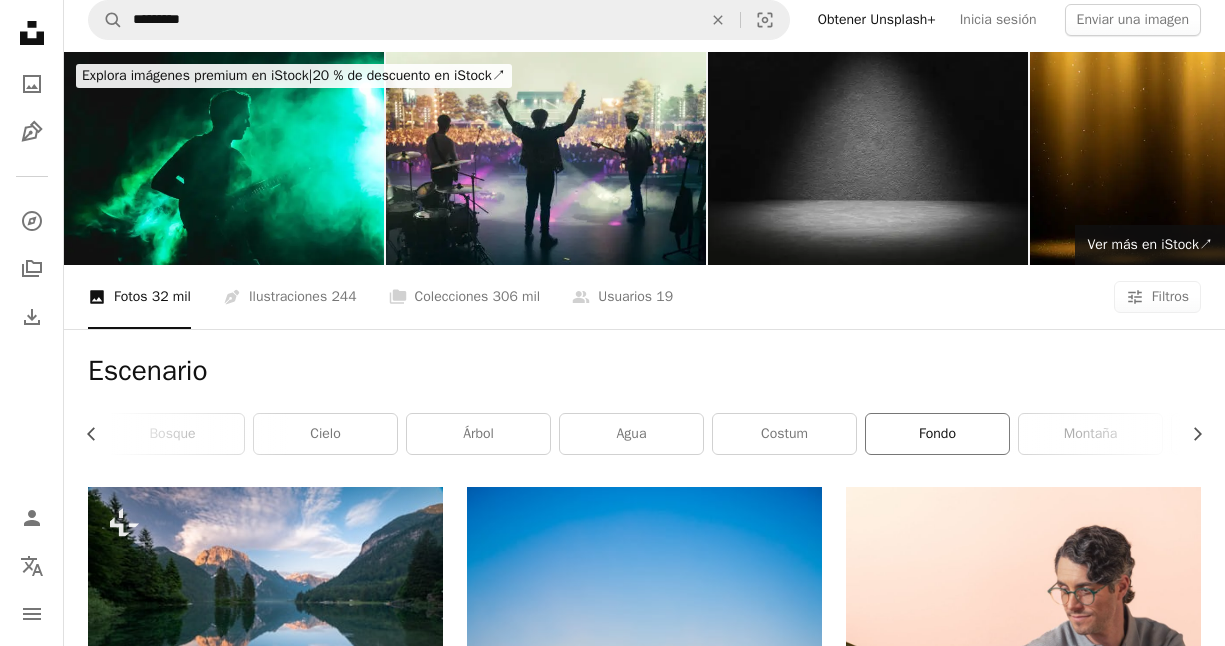 click on "fondo" at bounding box center [937, 434] 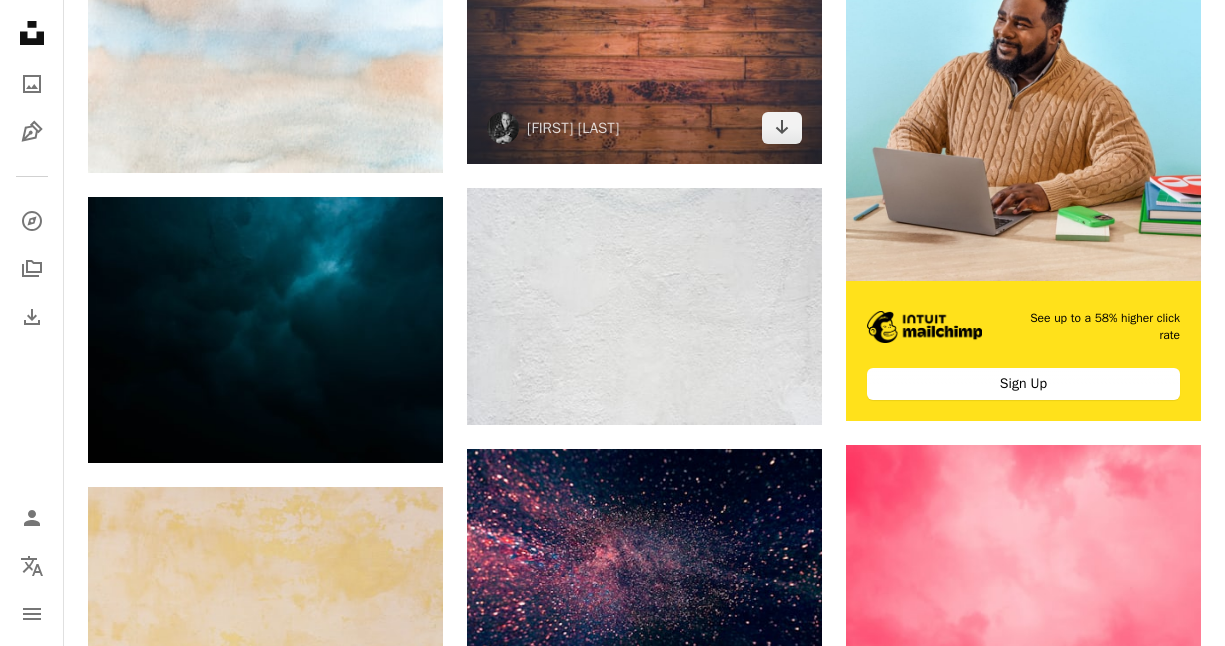 scroll, scrollTop: 685, scrollLeft: 0, axis: vertical 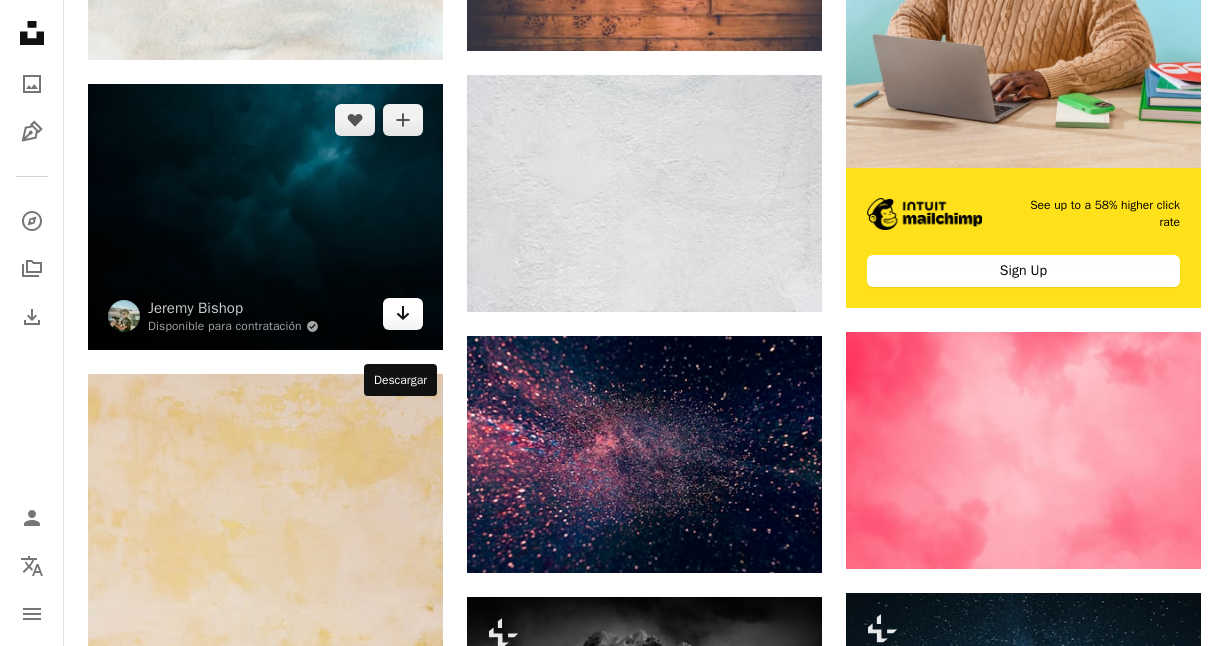 click on "Arrow pointing down" 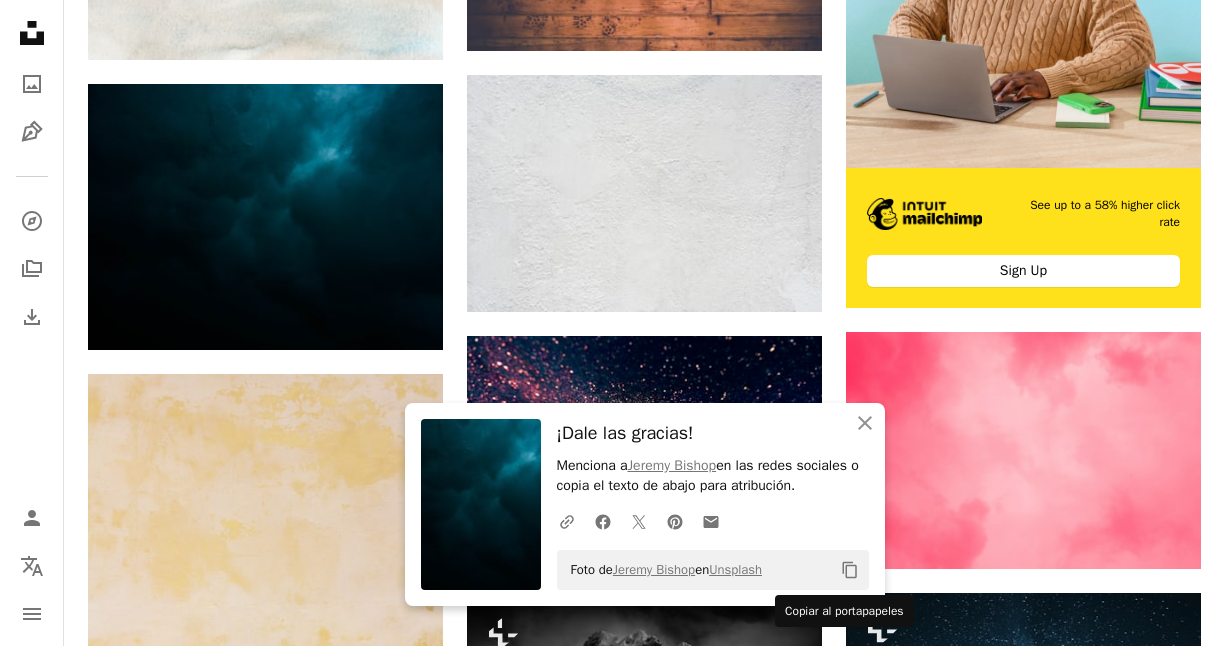 click on "Copy content" 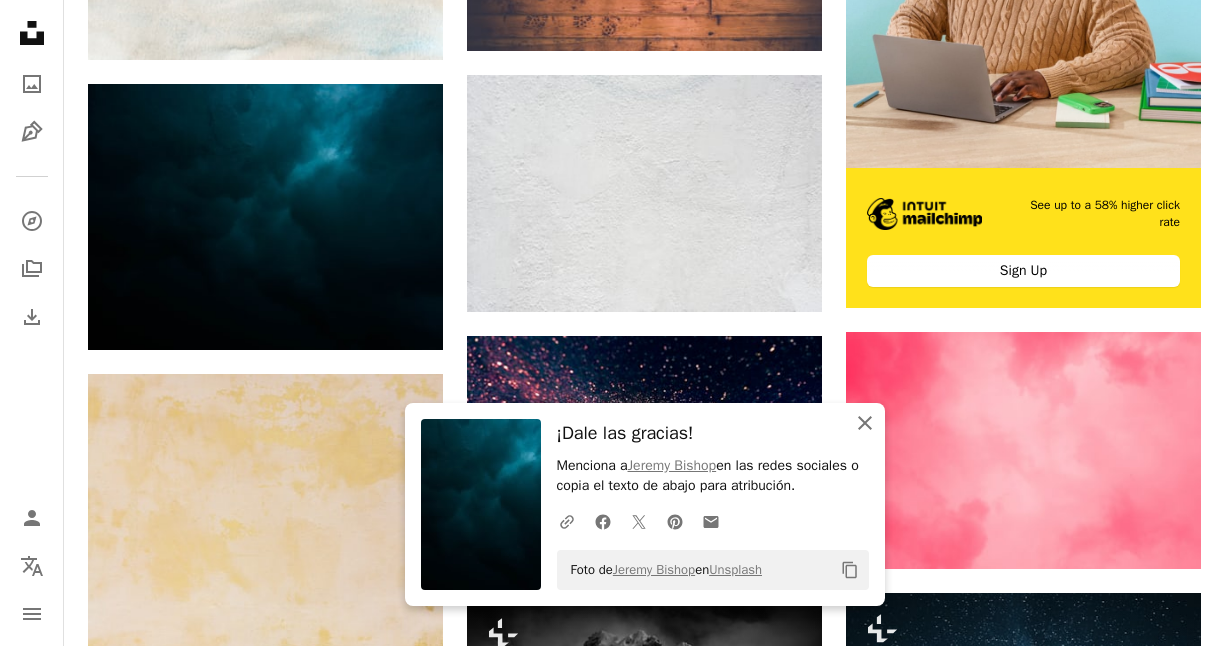 click on "An X shape" 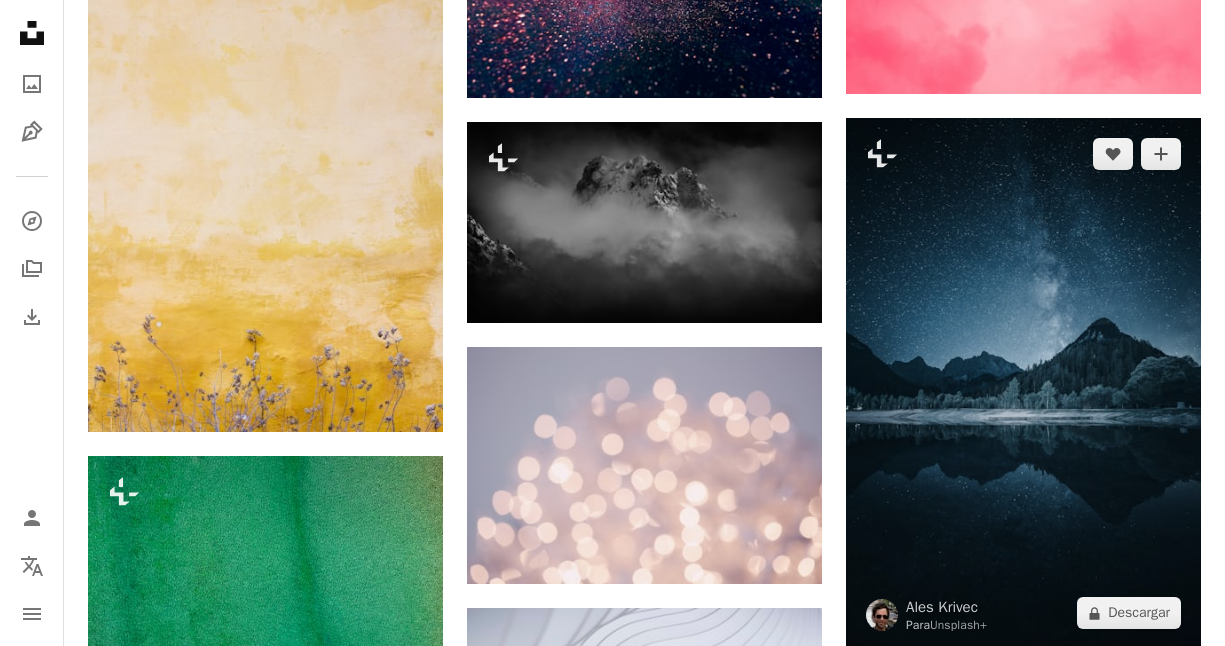 scroll, scrollTop: 1233, scrollLeft: 0, axis: vertical 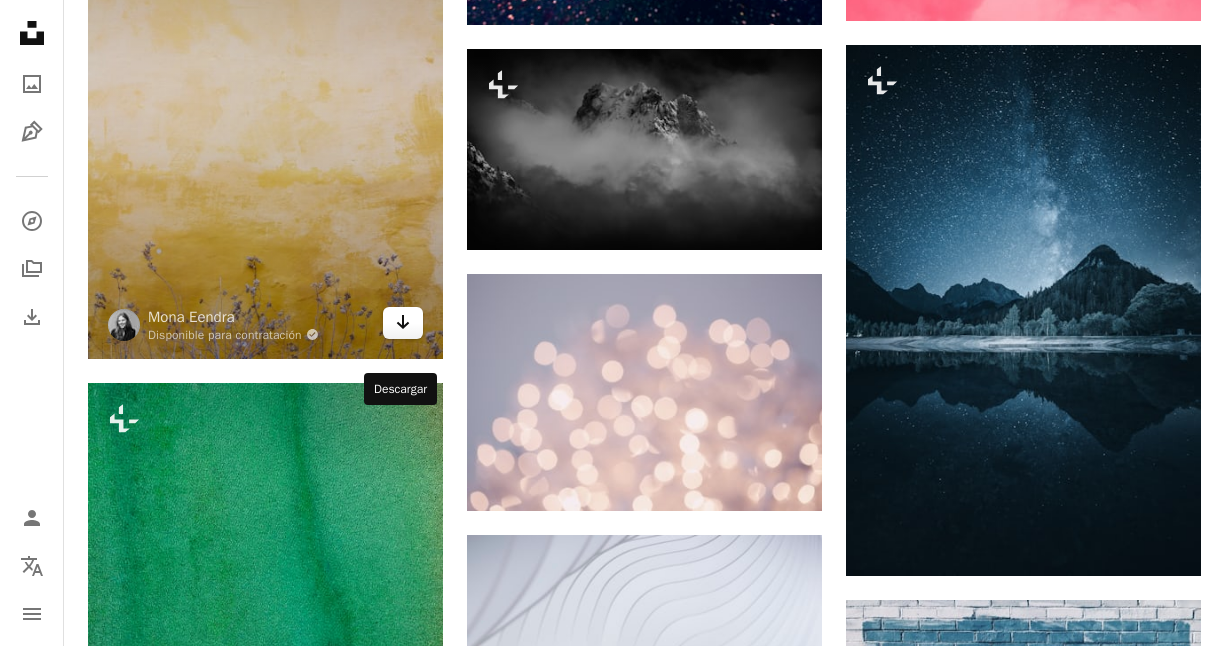 click on "Arrow pointing down" 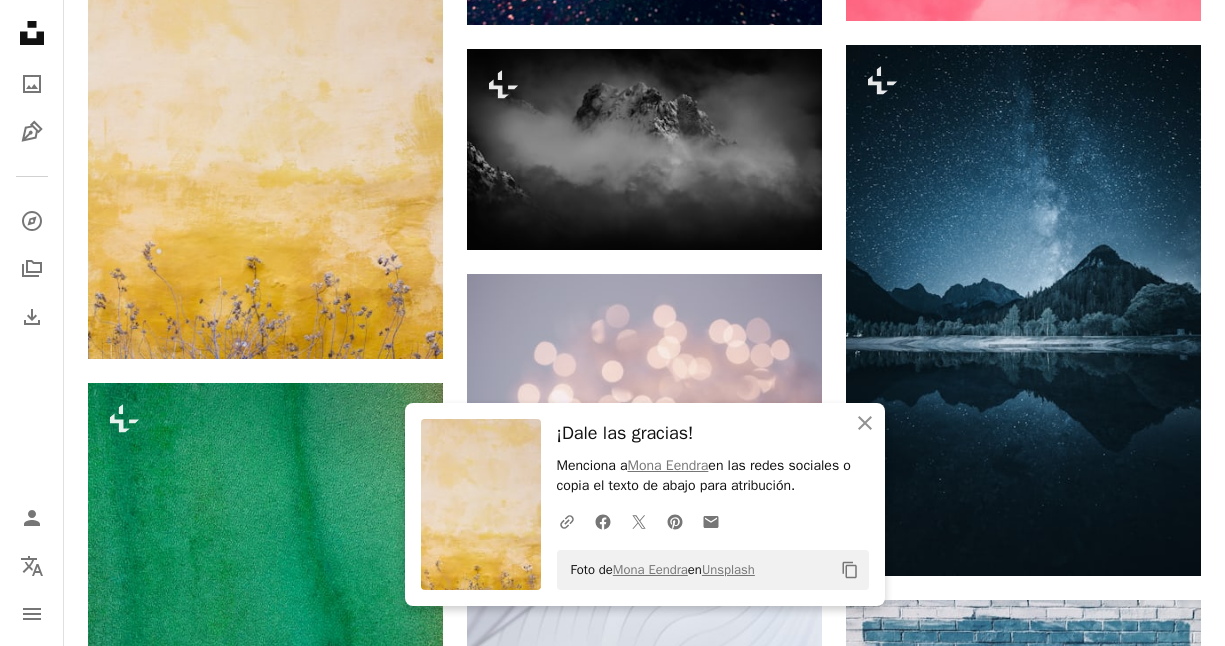 click on "Copy content" 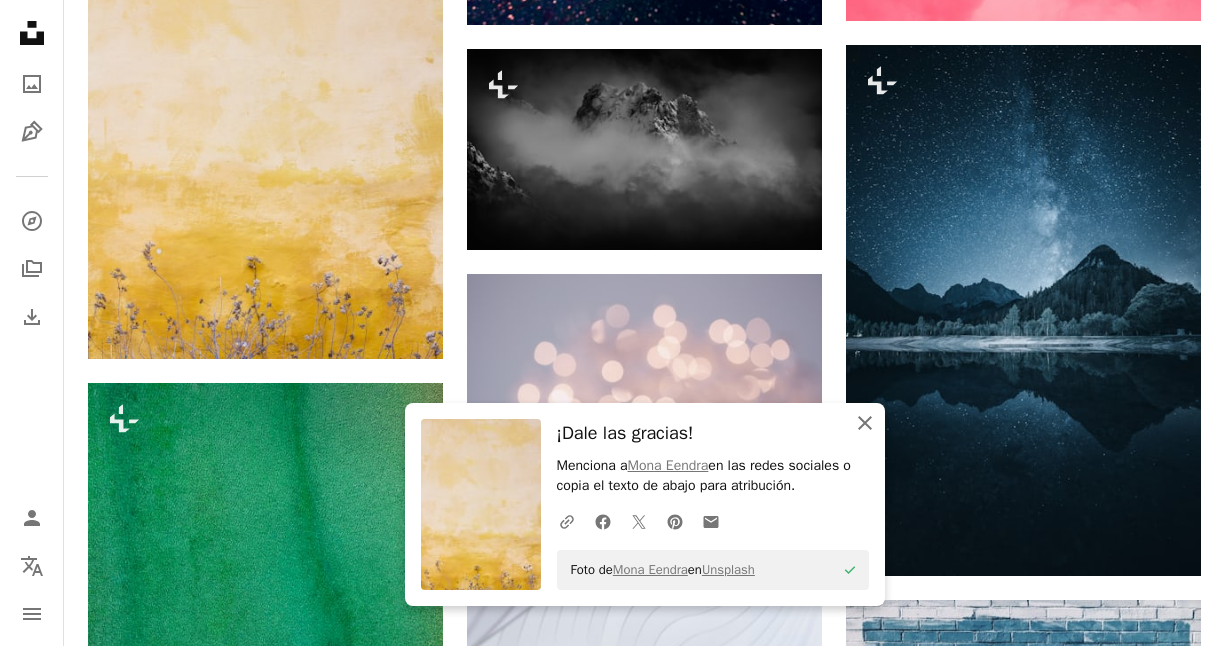 click on "An X shape" 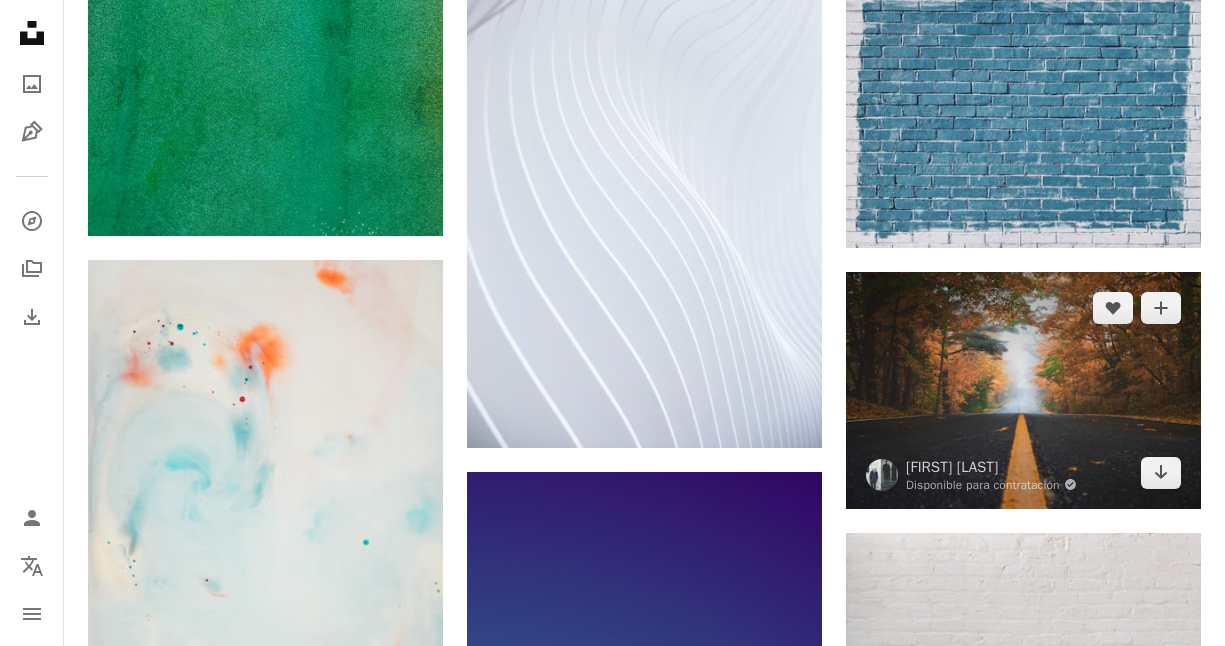 scroll, scrollTop: 1877, scrollLeft: 0, axis: vertical 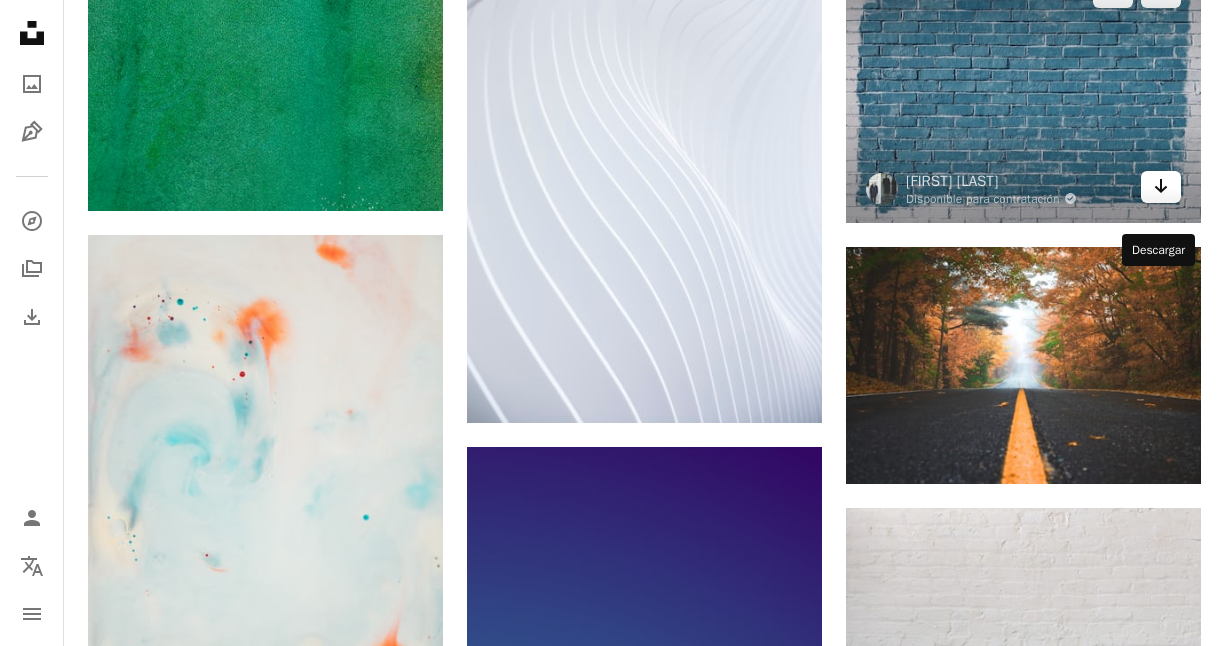 click 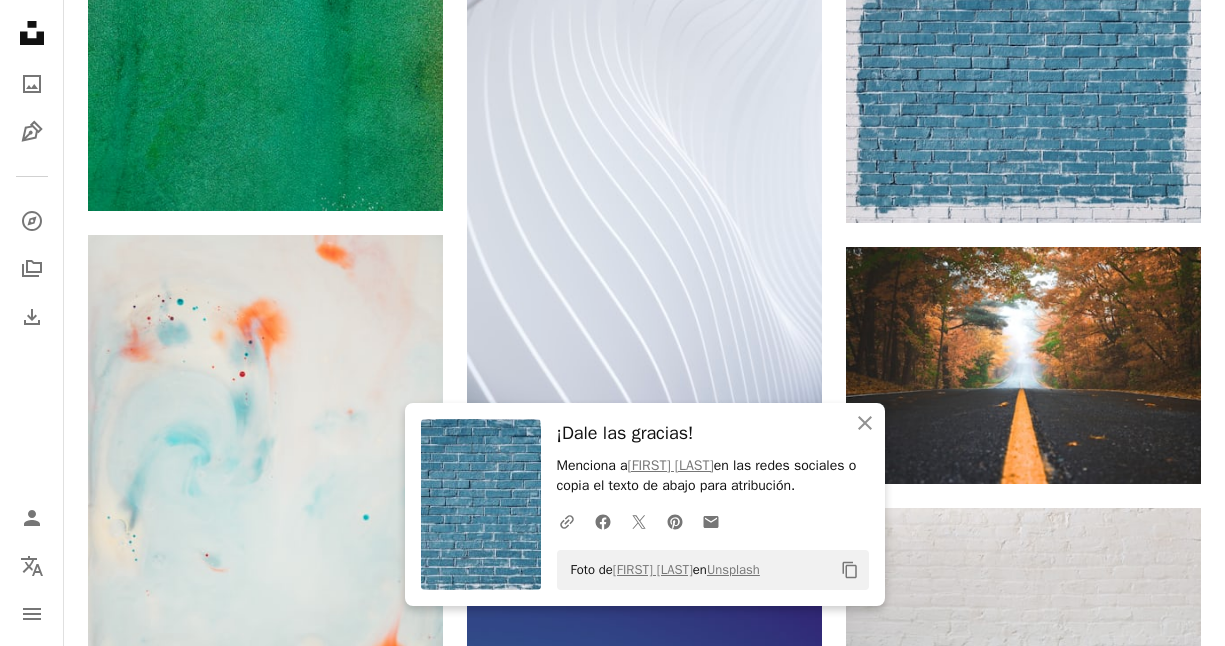 click 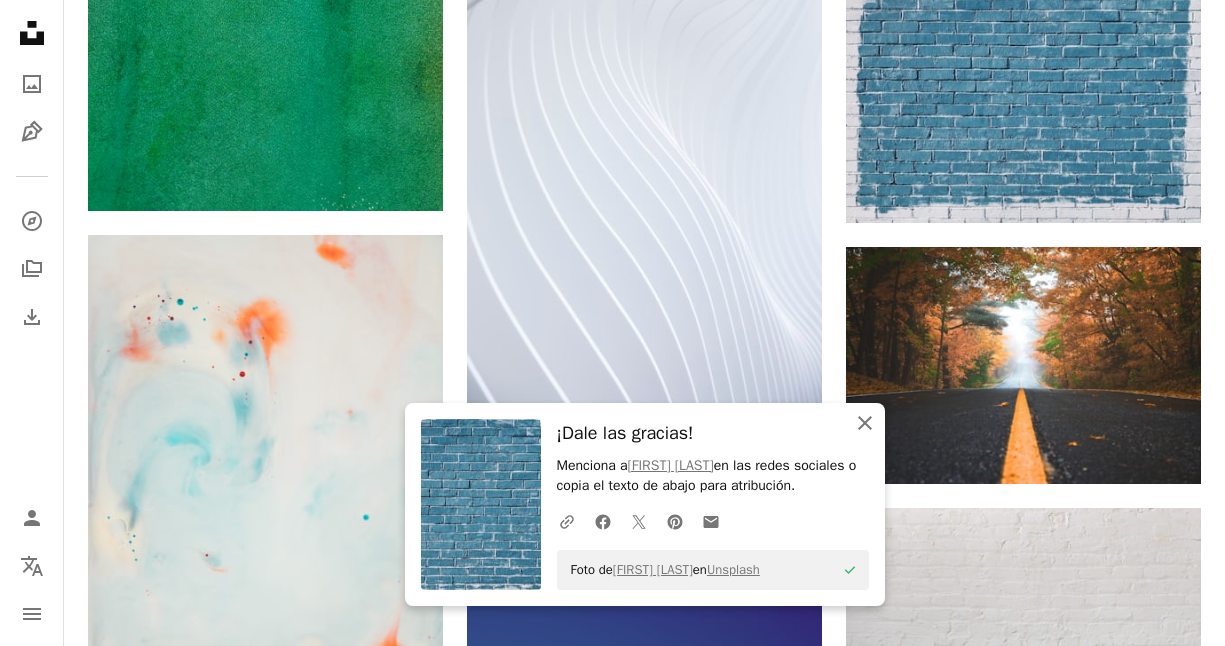 click on "An X shape" 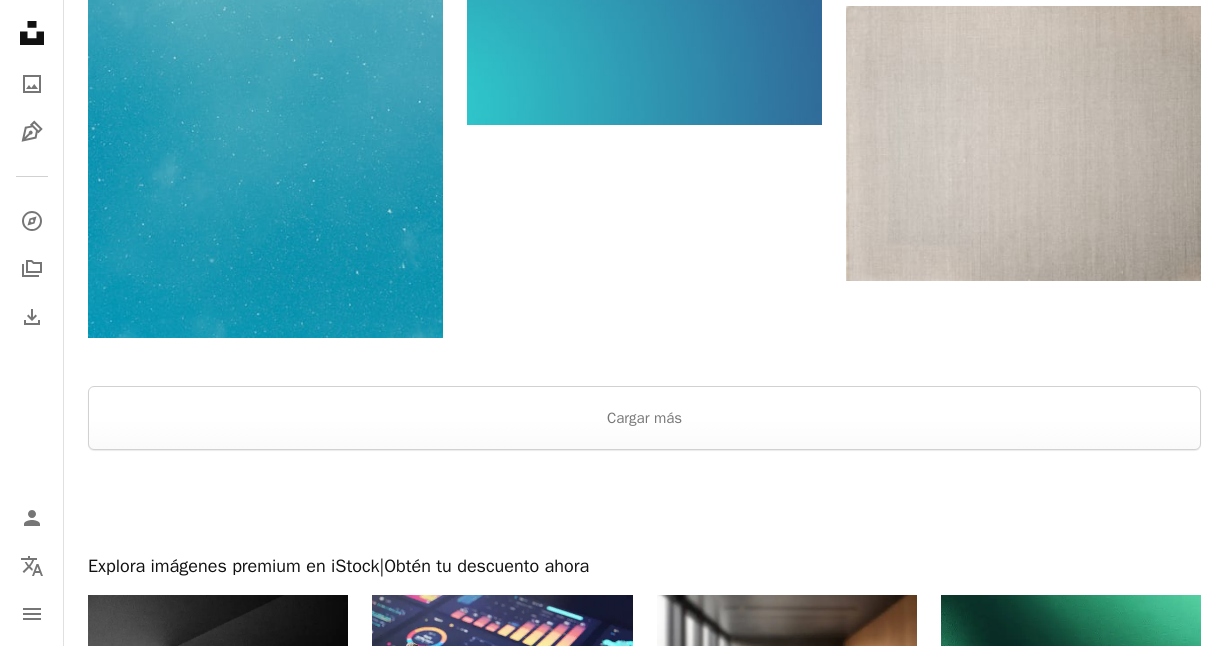 scroll, scrollTop: 3008, scrollLeft: 0, axis: vertical 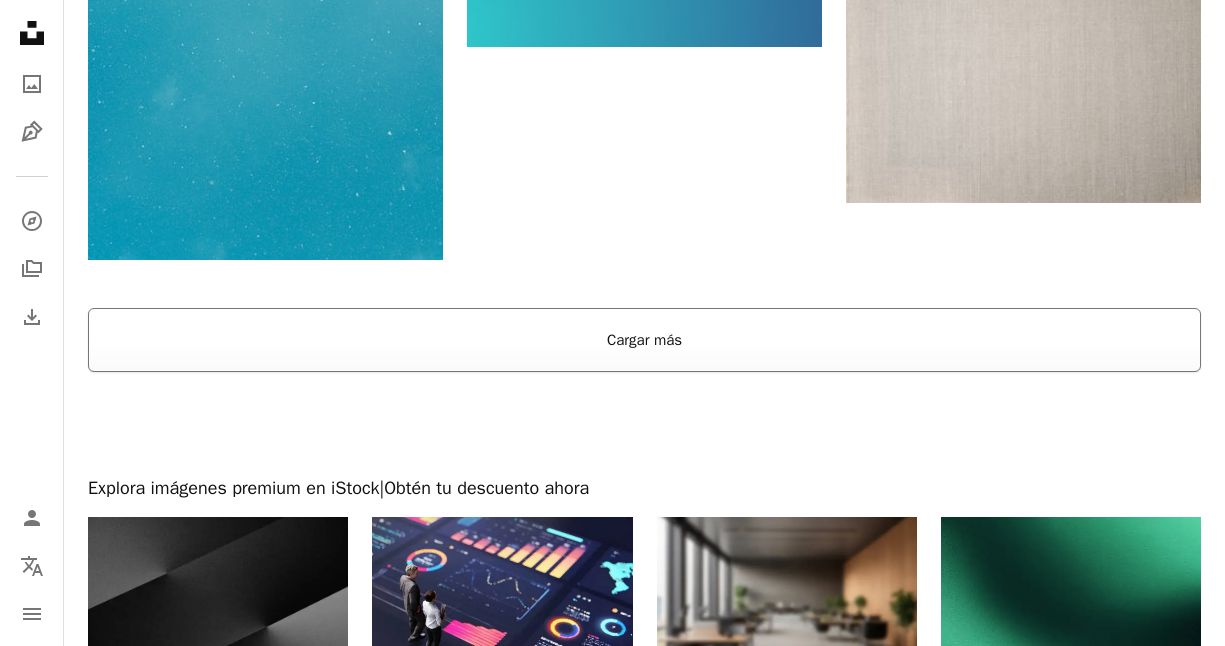 click on "Cargar más" at bounding box center (644, 340) 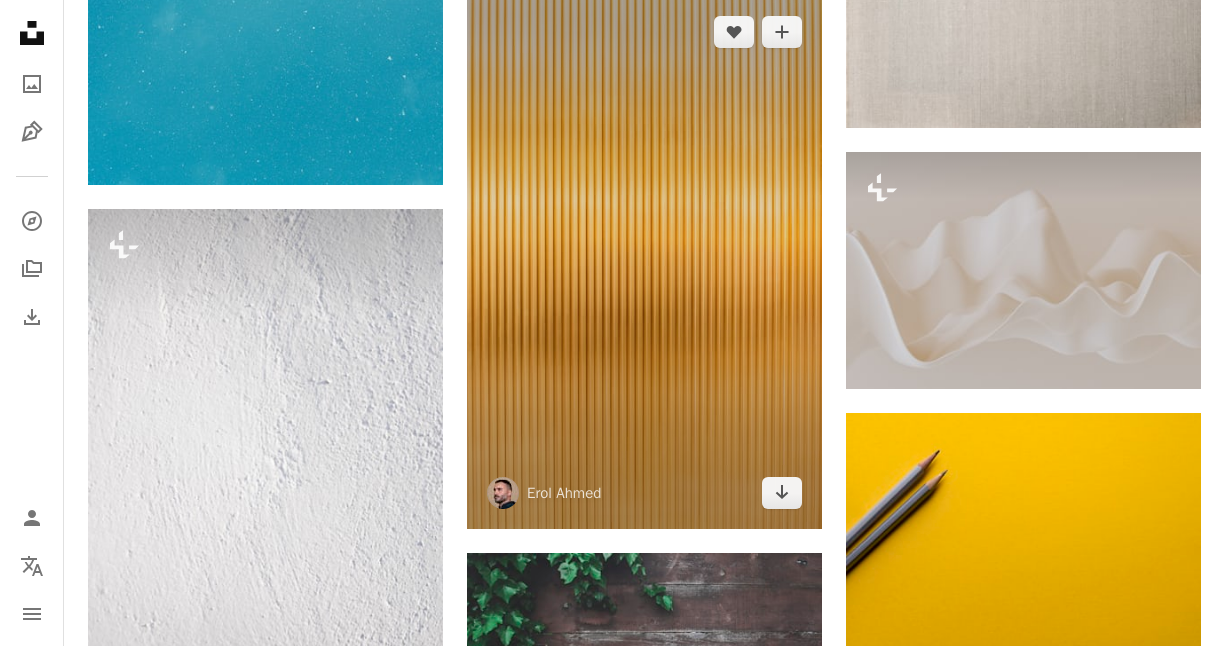 scroll, scrollTop: 3238, scrollLeft: 0, axis: vertical 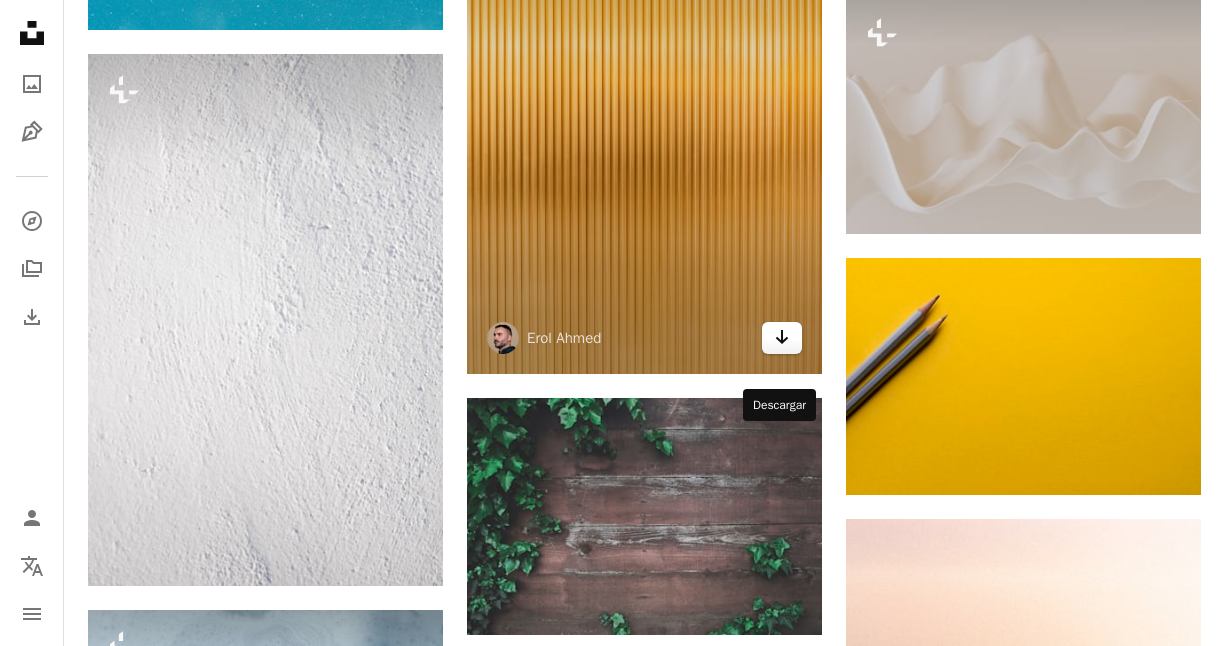 click on "Arrow pointing down" at bounding box center (782, 338) 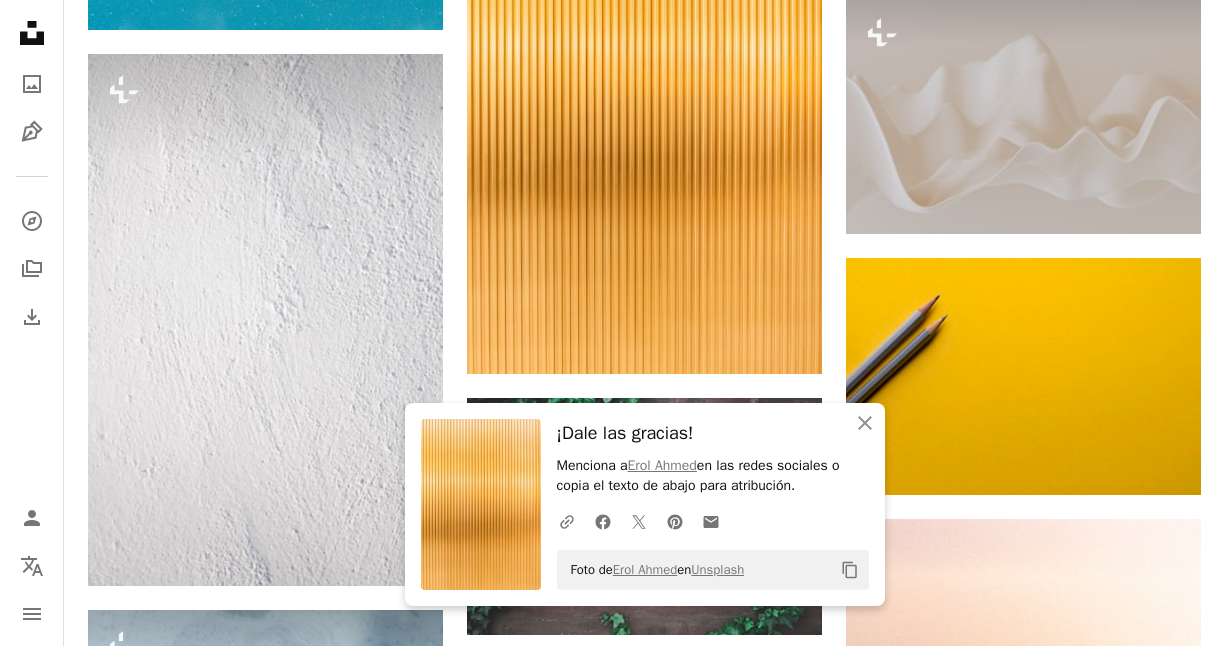 click on "Copy content" 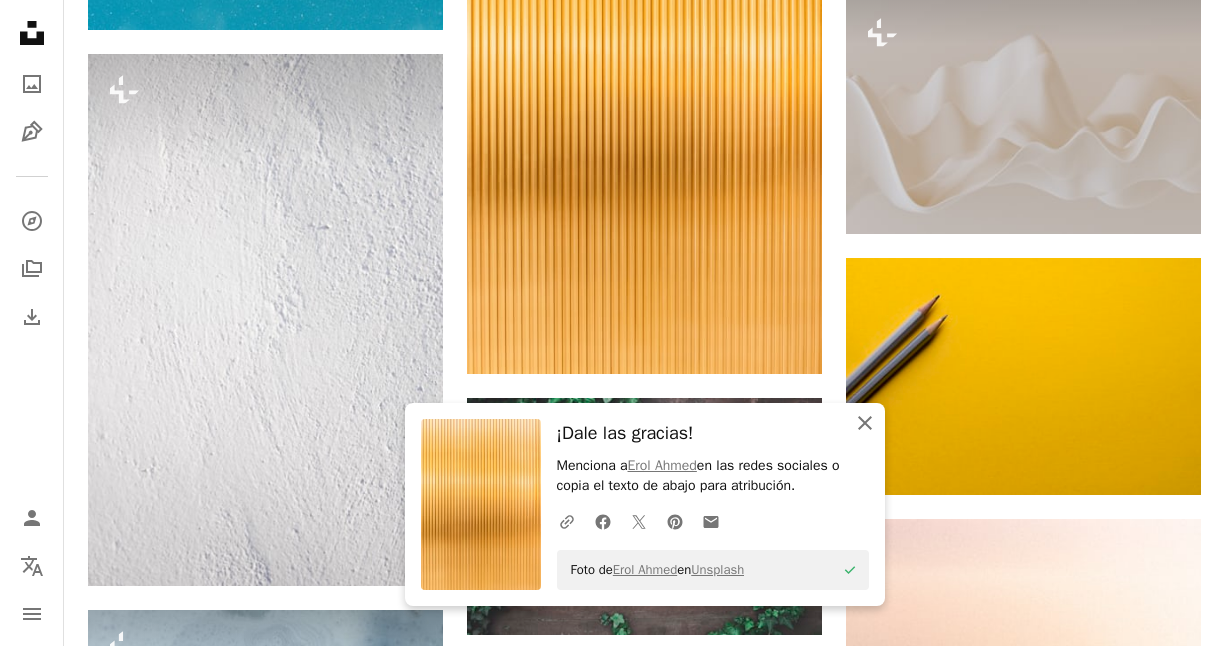 click on "An X shape" 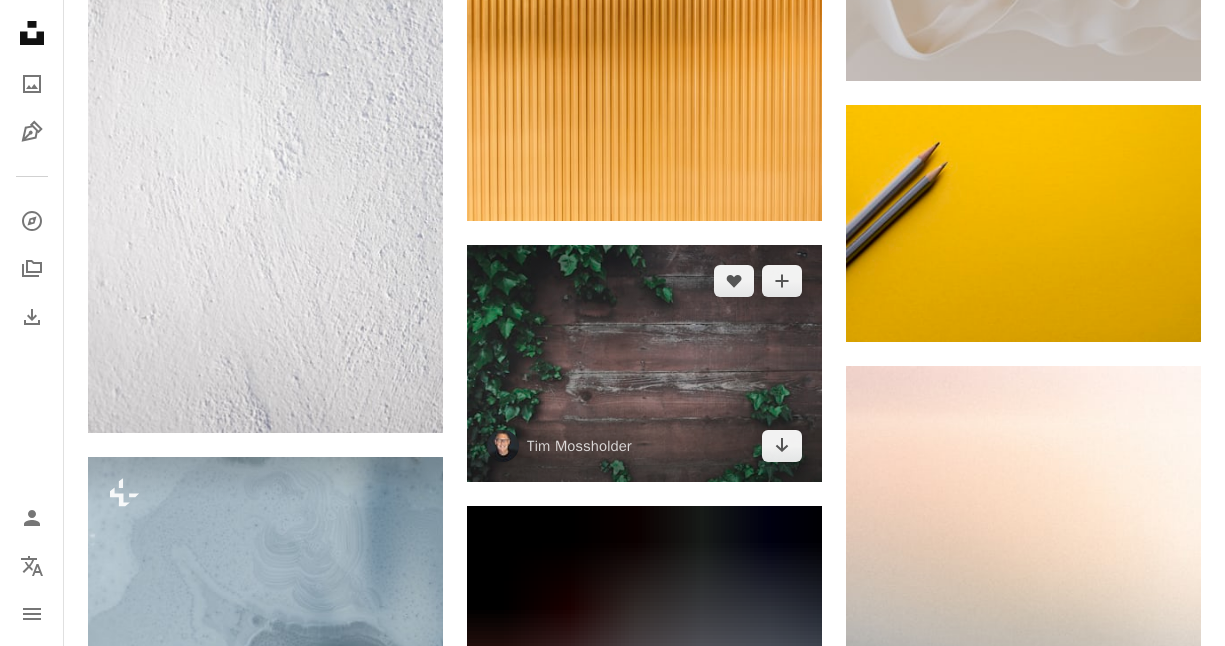 scroll, scrollTop: 3428, scrollLeft: 0, axis: vertical 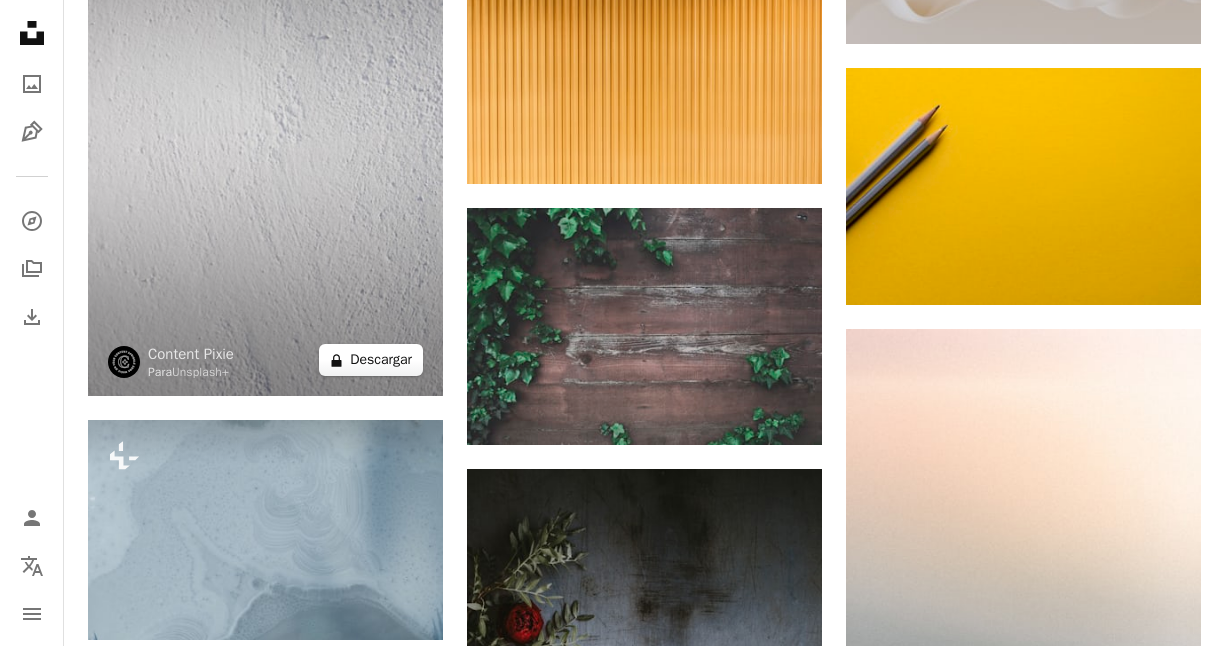 click on "A lock Descargar" at bounding box center [371, 360] 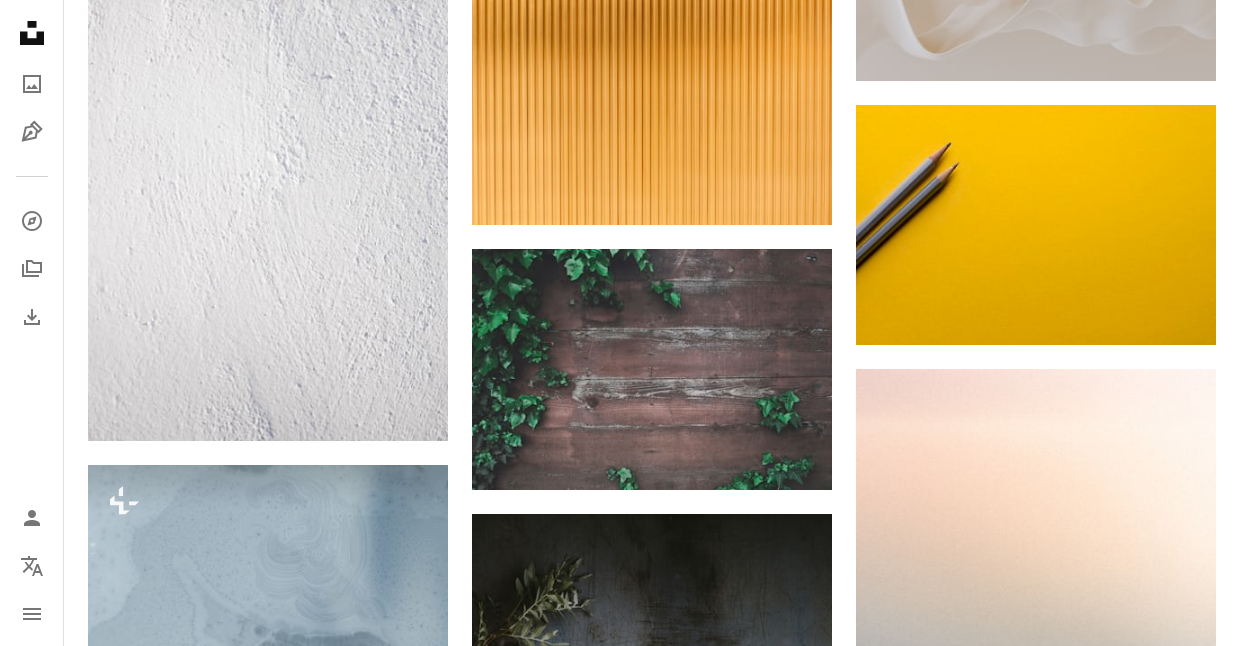 click on "An X shape Imágenes premium, listas para usar. Obtén acceso ilimitado. A plus sign Contenido solo para miembros añadido mensualmente A plus sign Descargas ilimitadas libres de derechos A plus sign Ilustraciones  Nuevo A plus sign Protecciones legales mejoradas anualmente 66 %  de descuento mensualmente 12 $   4 $ USD al mes * Obtener  Unsplash+ *Cuando se paga anualmente, se factura por adelantado  48 $ Más los impuestos aplicables. Se renueva automáticamente. Cancela cuando quieras." at bounding box center [620, 3356] 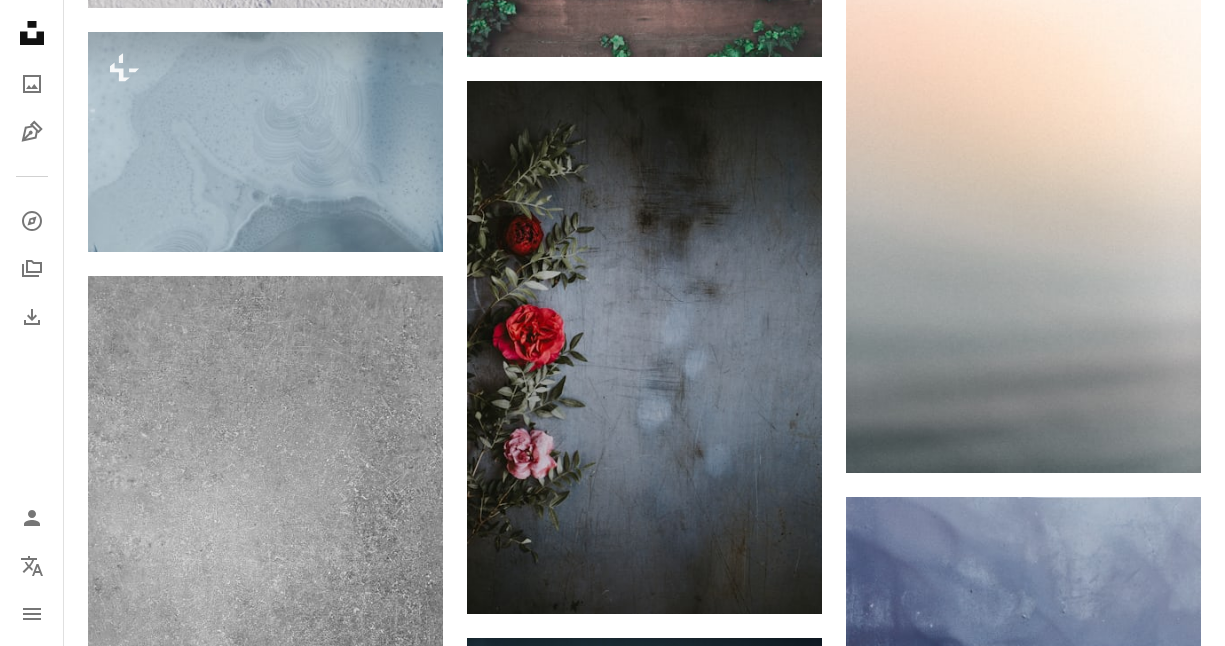scroll, scrollTop: 4213, scrollLeft: 0, axis: vertical 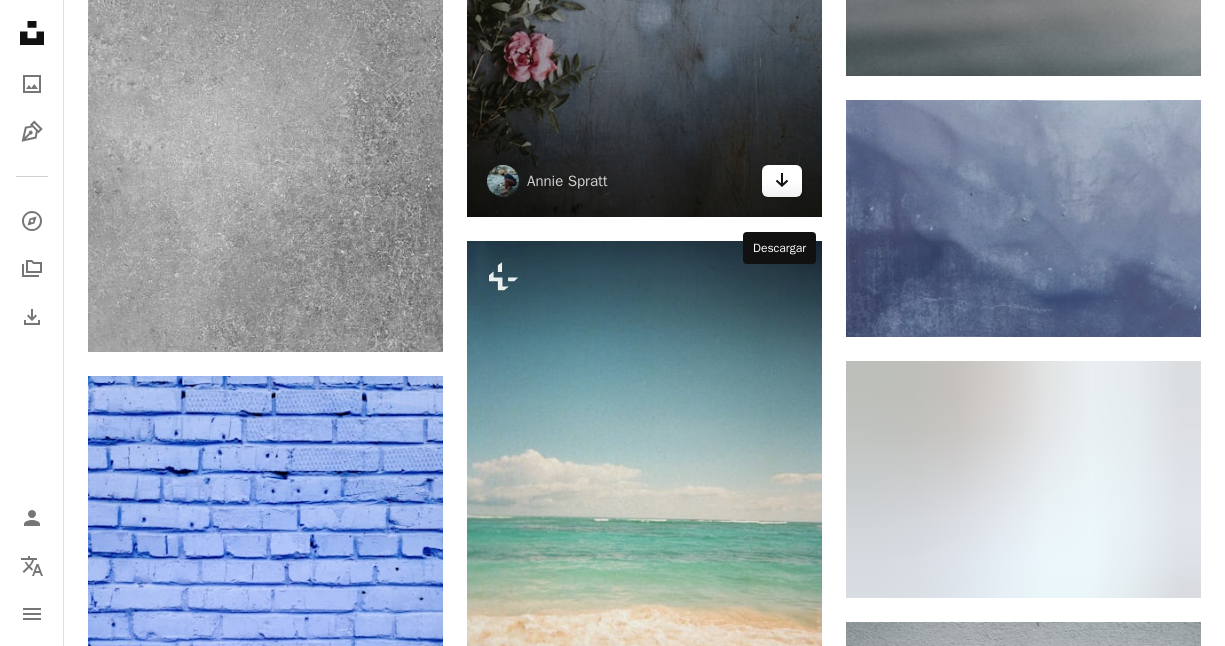 click on "Arrow pointing down" 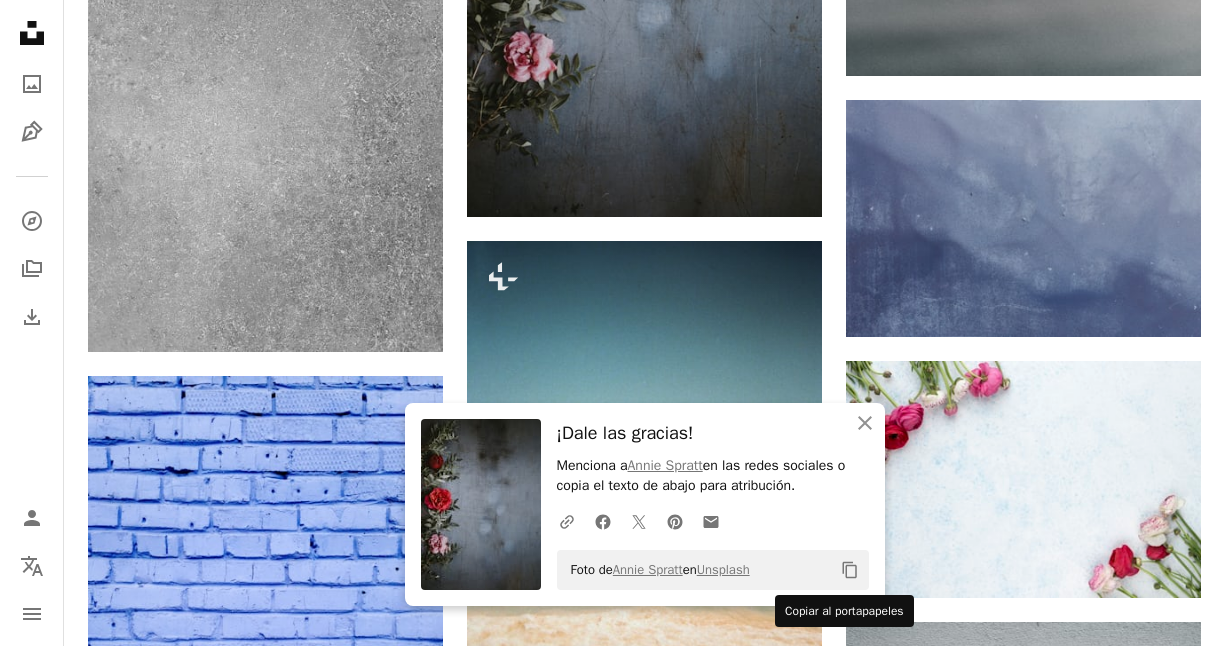 click 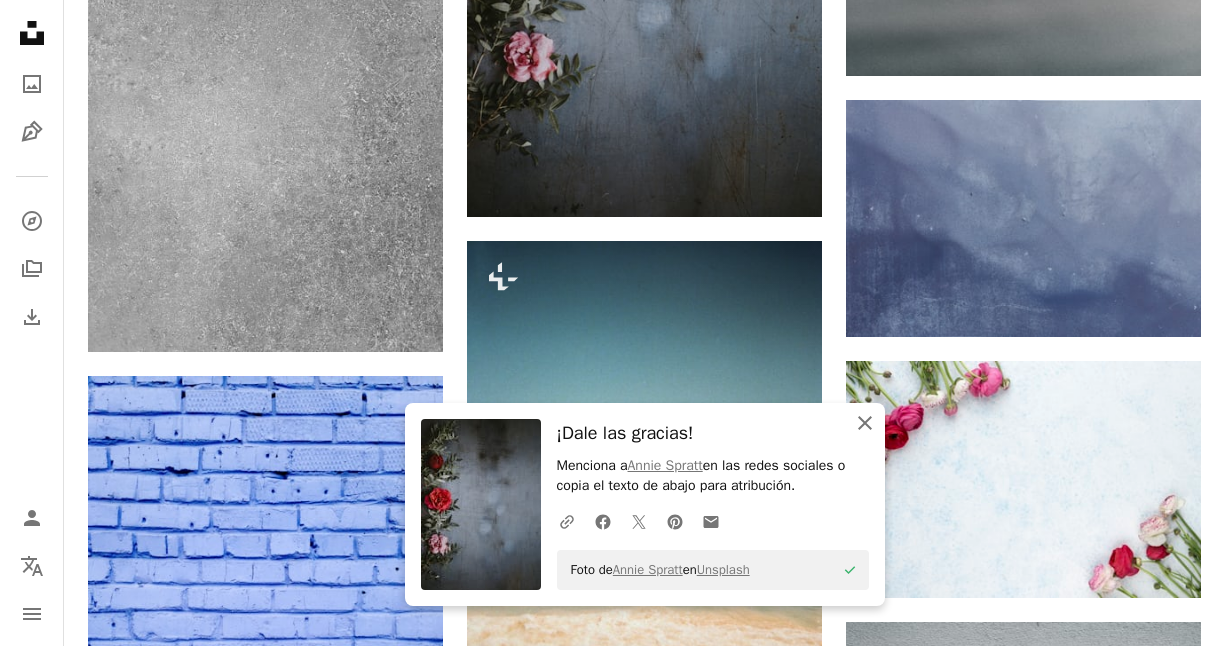 click on "An X shape" 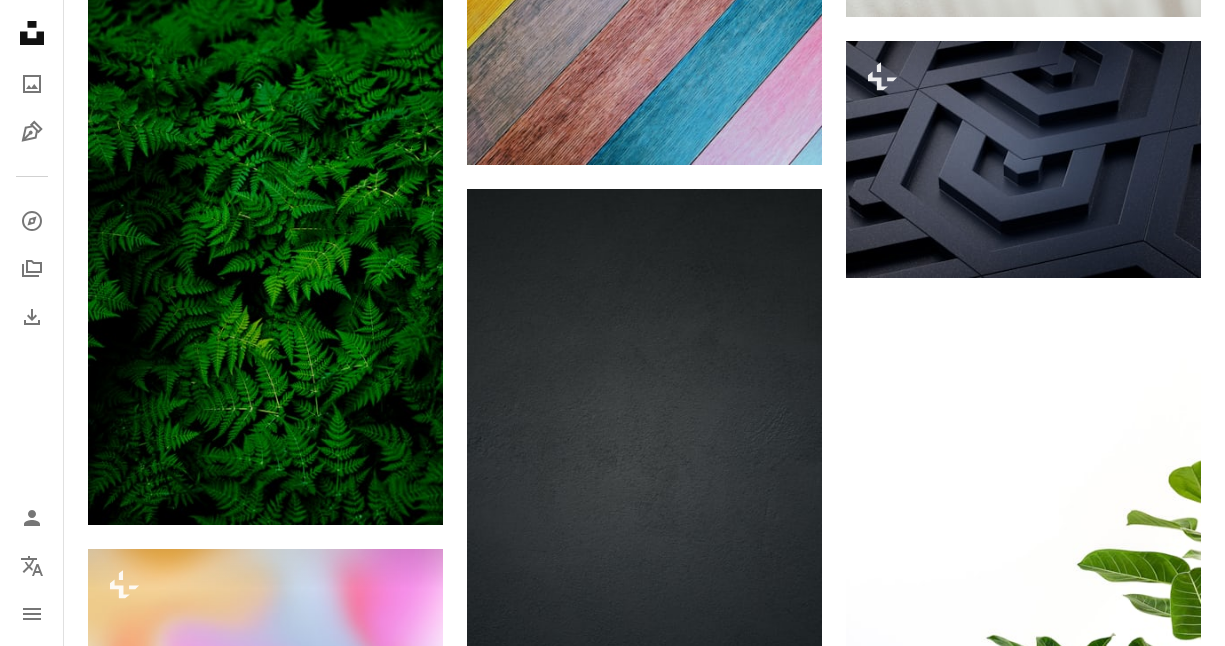 scroll, scrollTop: 5648, scrollLeft: 0, axis: vertical 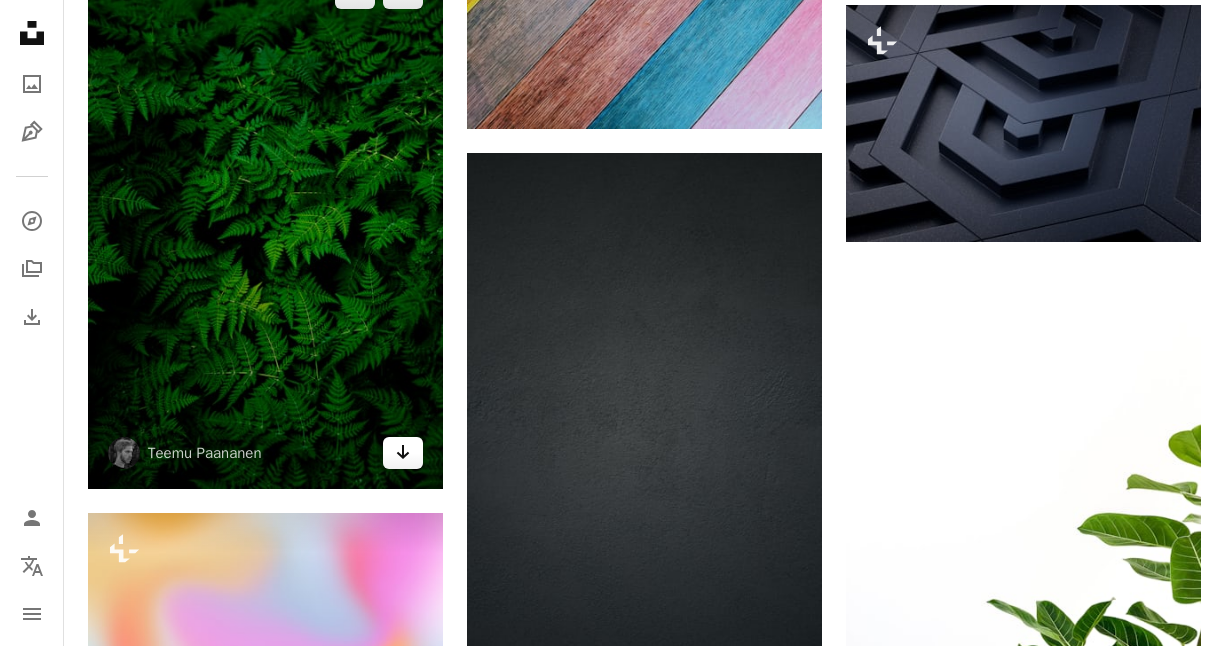 click on "Arrow pointing down" at bounding box center (403, 453) 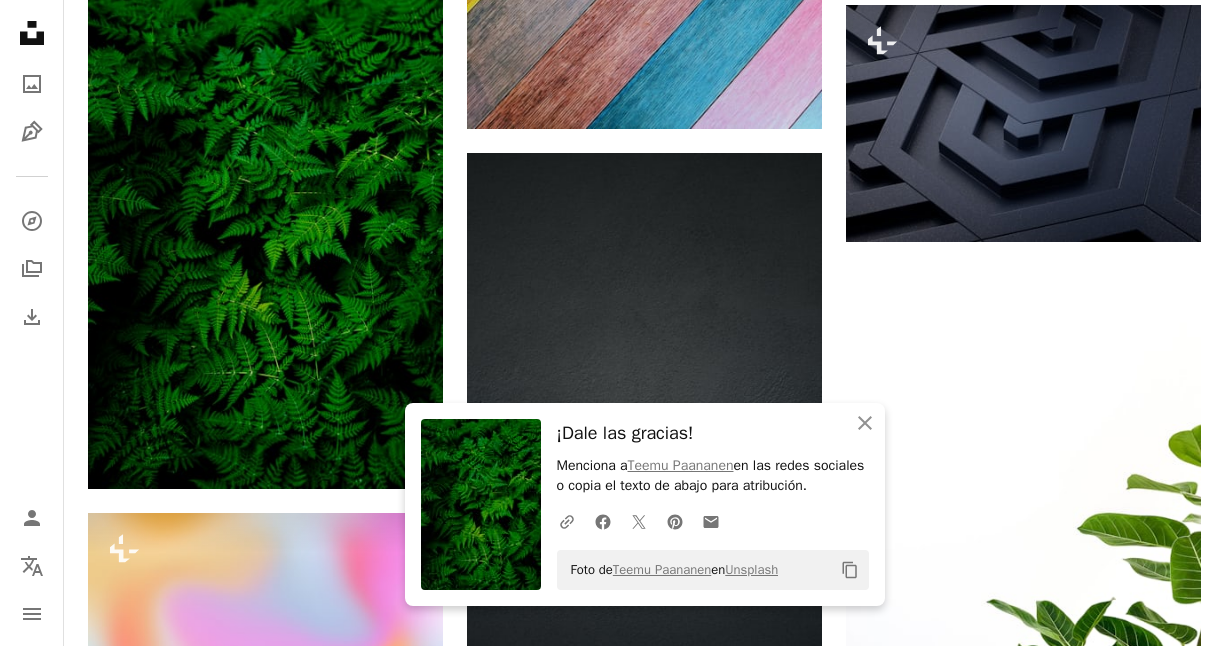 click on "Copy content" 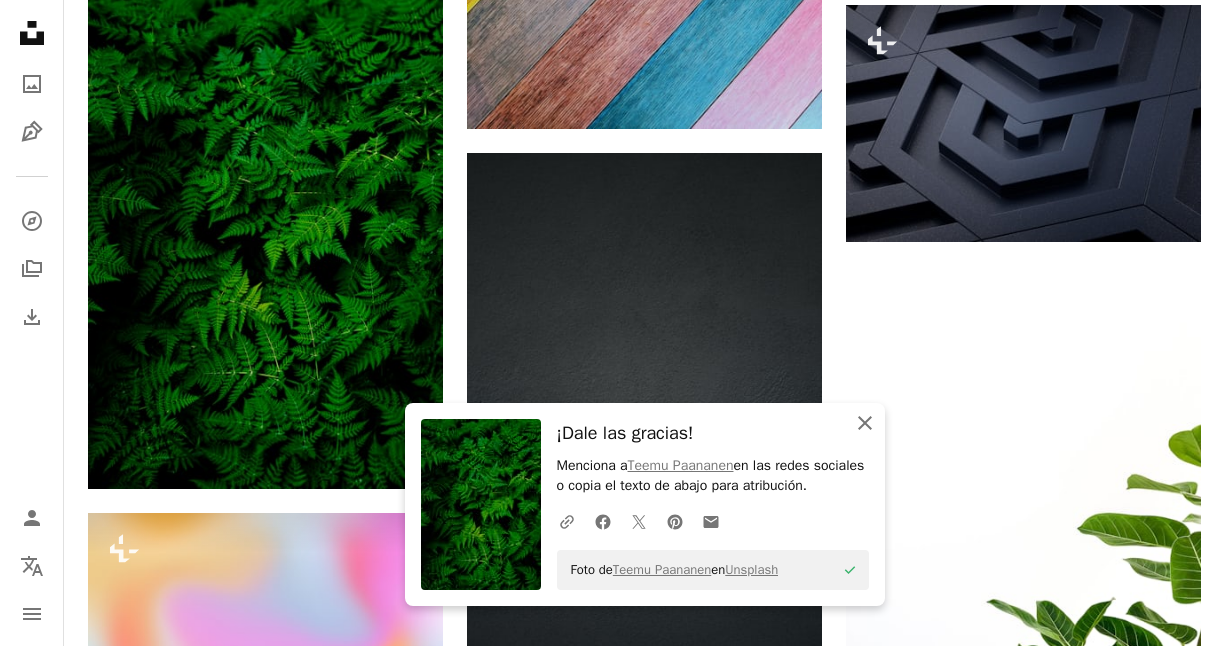 click on "An X shape" 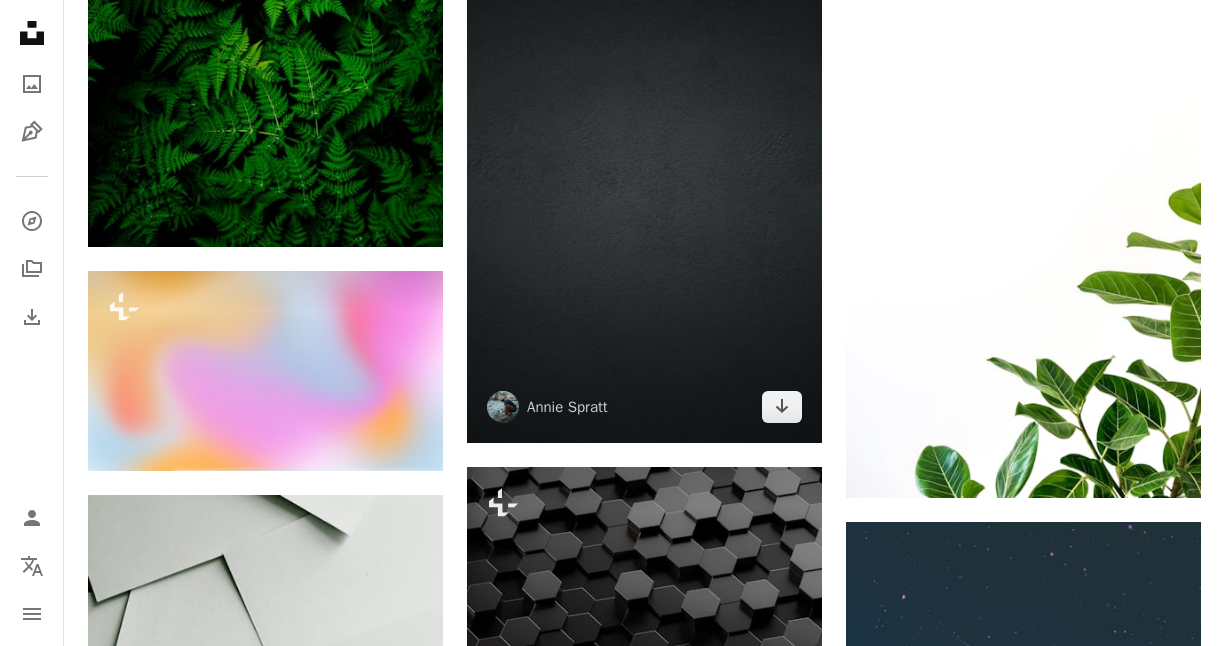 scroll, scrollTop: 5947, scrollLeft: 0, axis: vertical 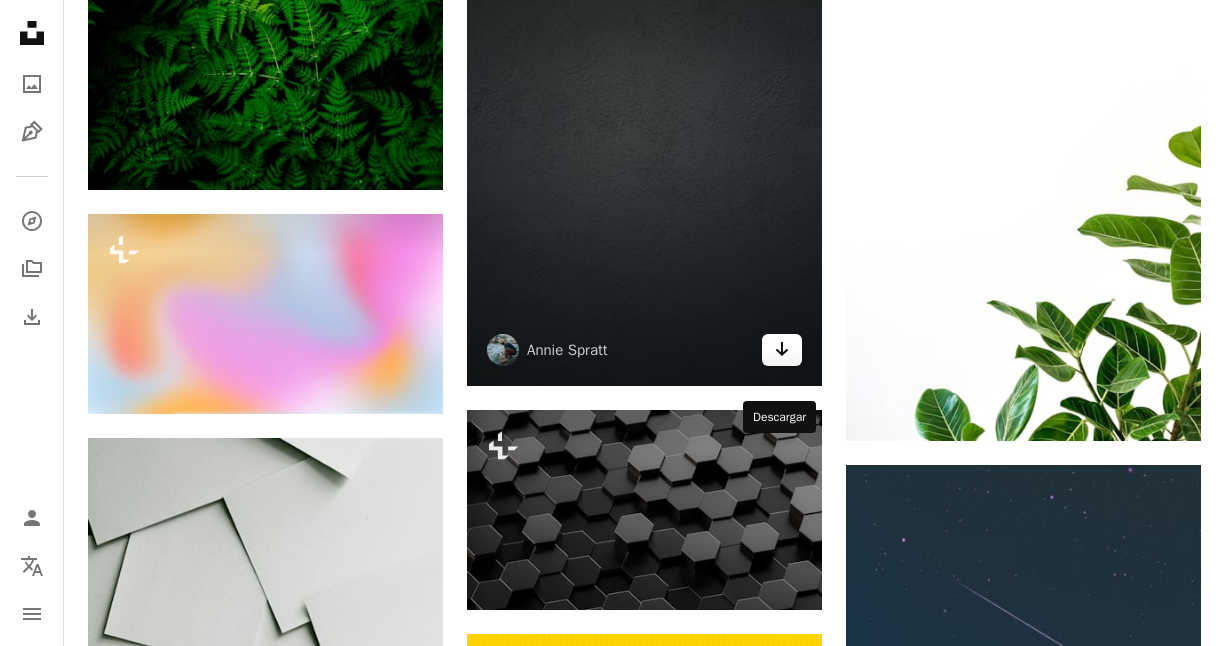 click 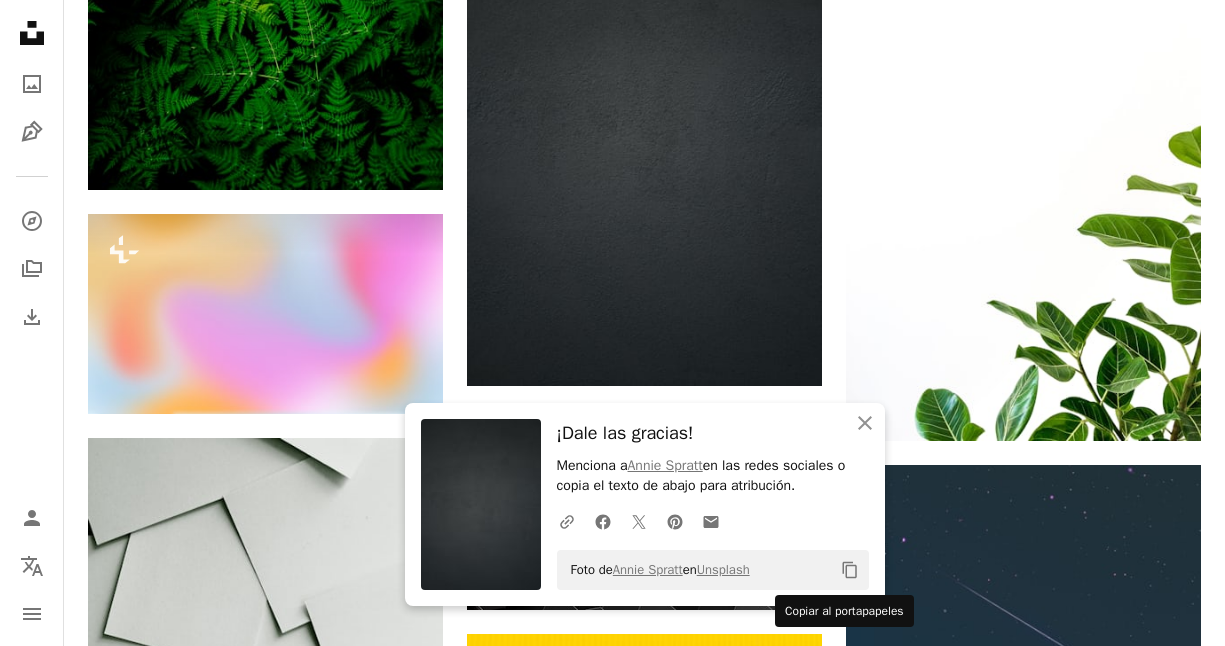 click on "Copy content" 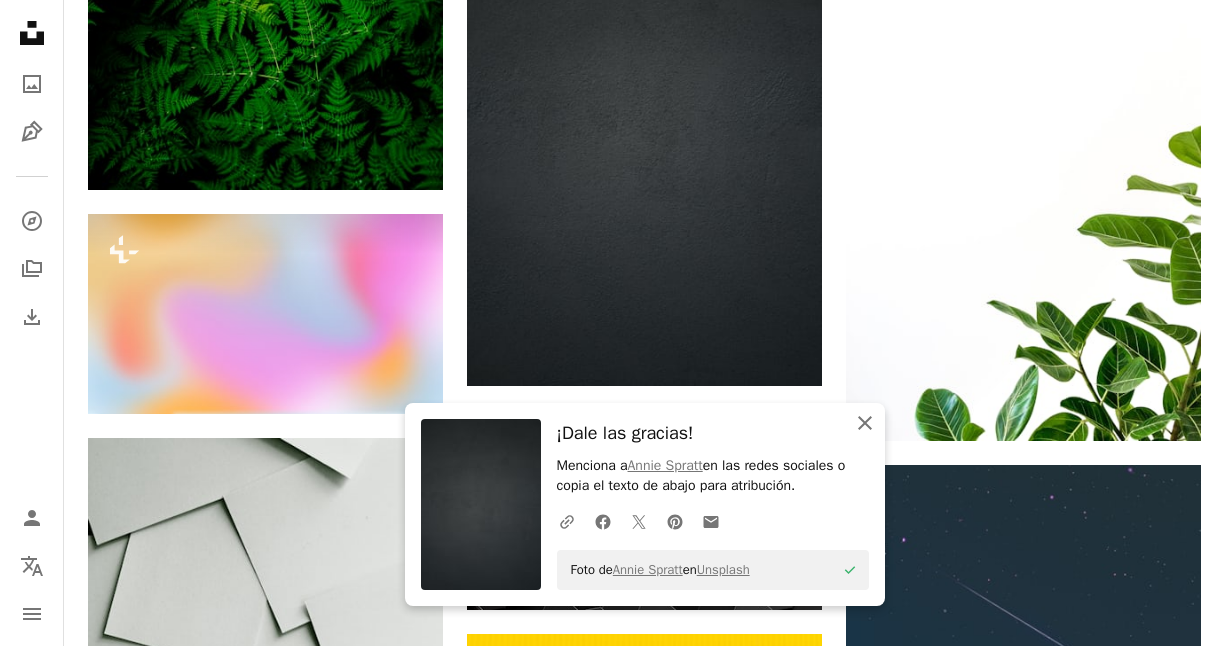 click on "An X shape Cerrar" at bounding box center [865, 423] 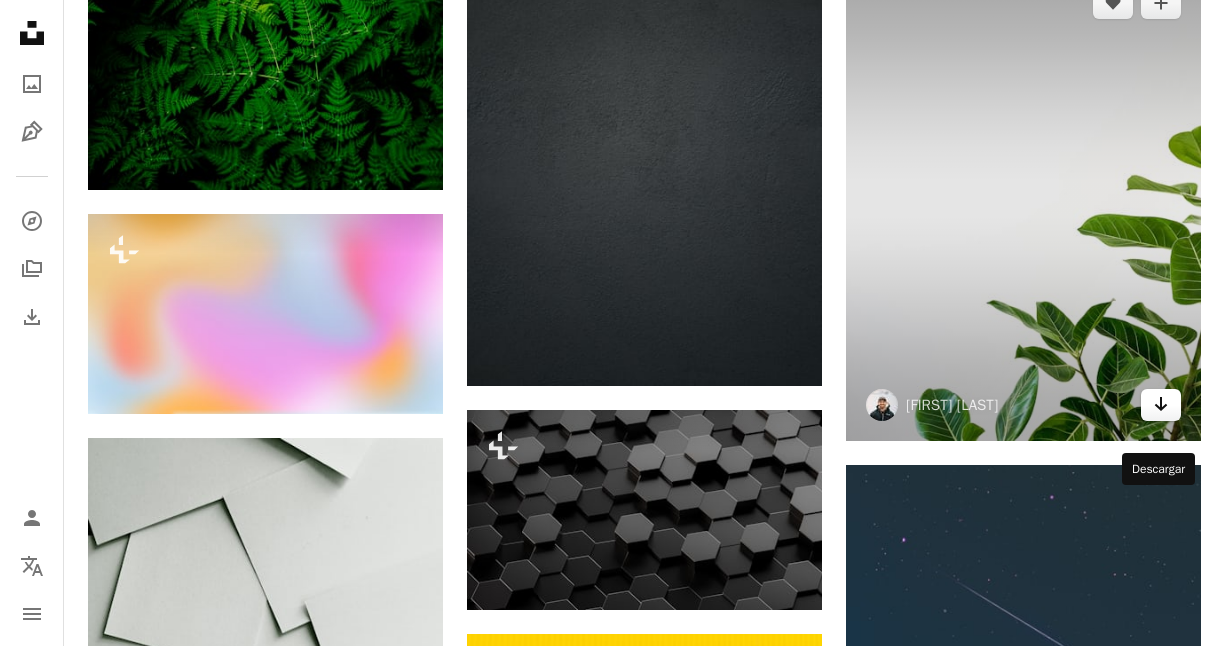 click on "Arrow pointing down" 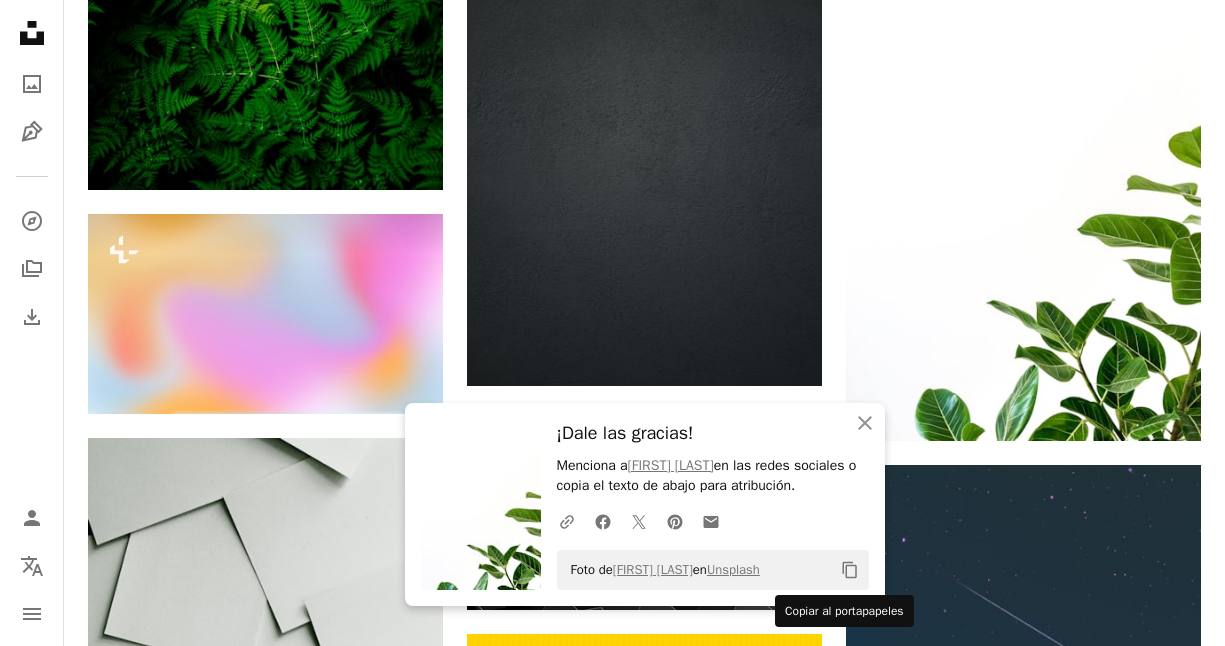 click on "Copy content" at bounding box center (850, 570) 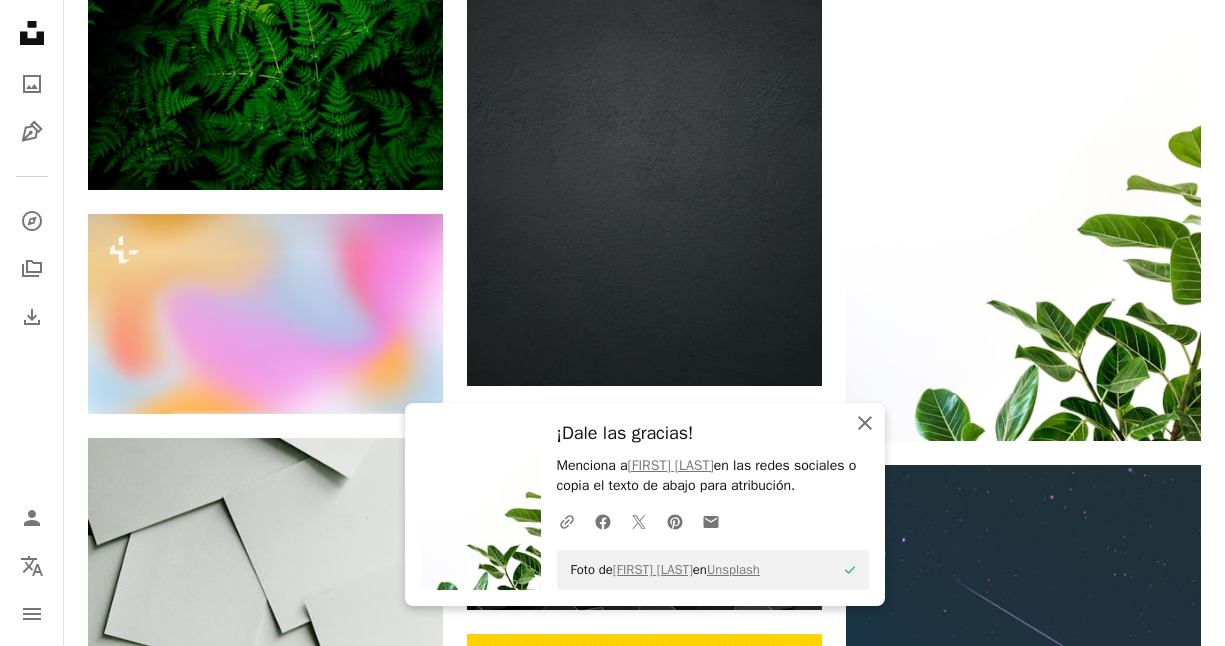 click 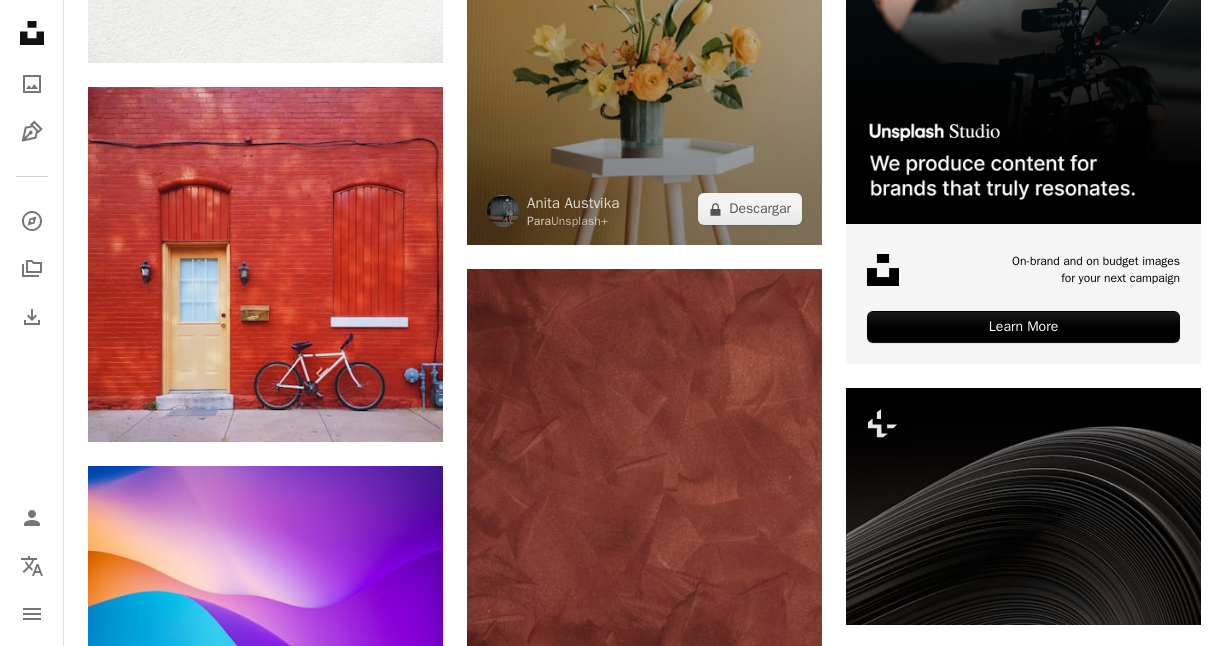 scroll, scrollTop: 7393, scrollLeft: 0, axis: vertical 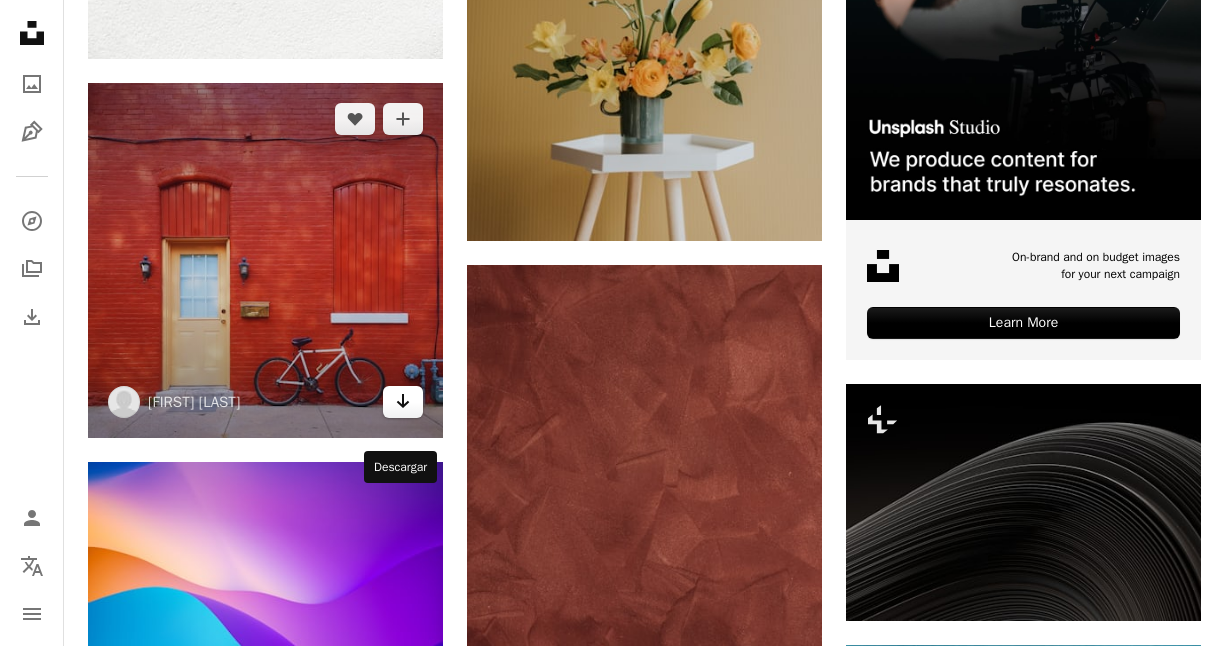 click on "Arrow pointing down" at bounding box center [403, 402] 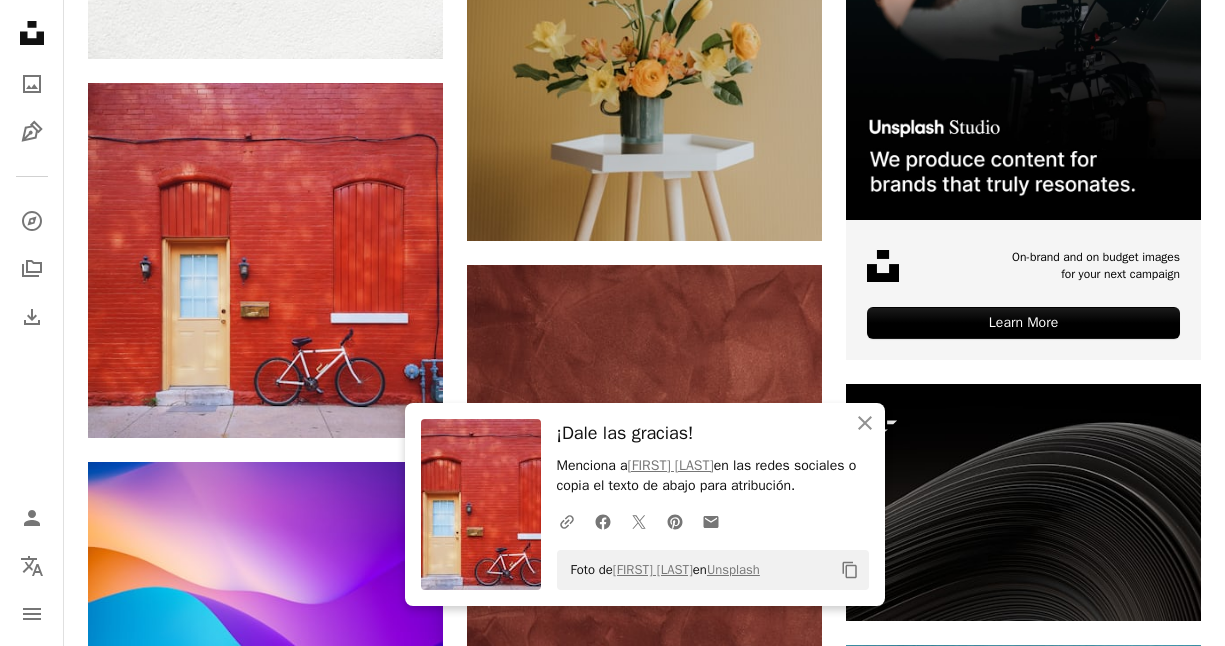 drag, startPoint x: 847, startPoint y: 565, endPoint x: 864, endPoint y: 541, distance: 29.410883 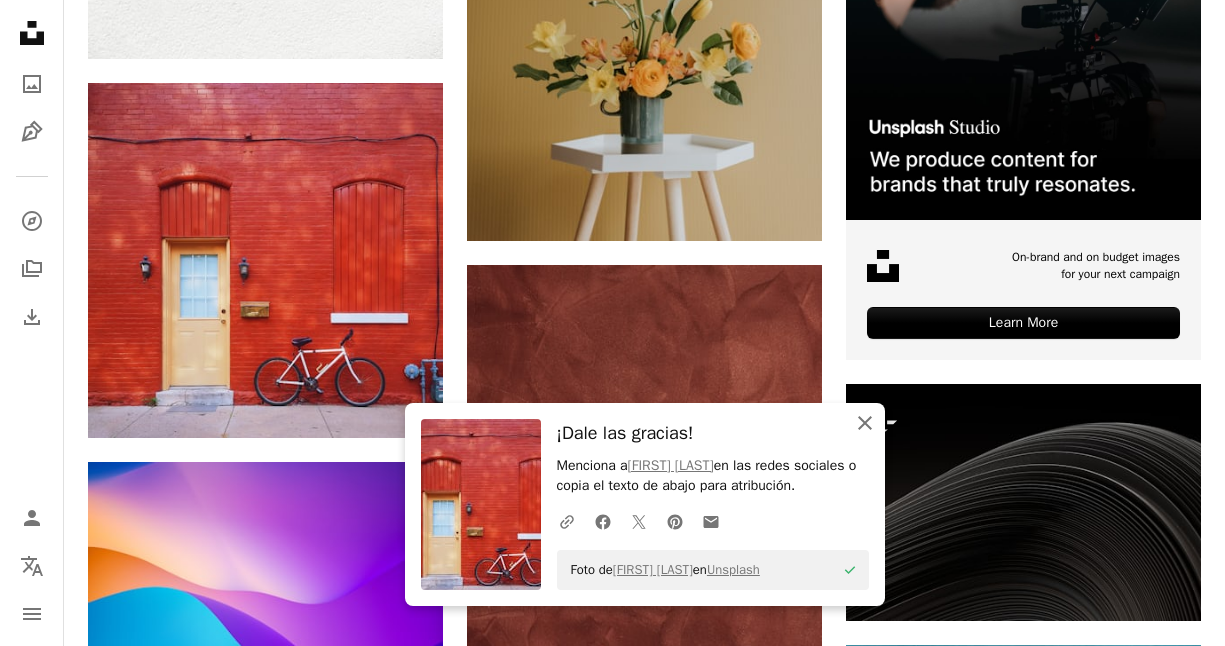 click on "An X shape" 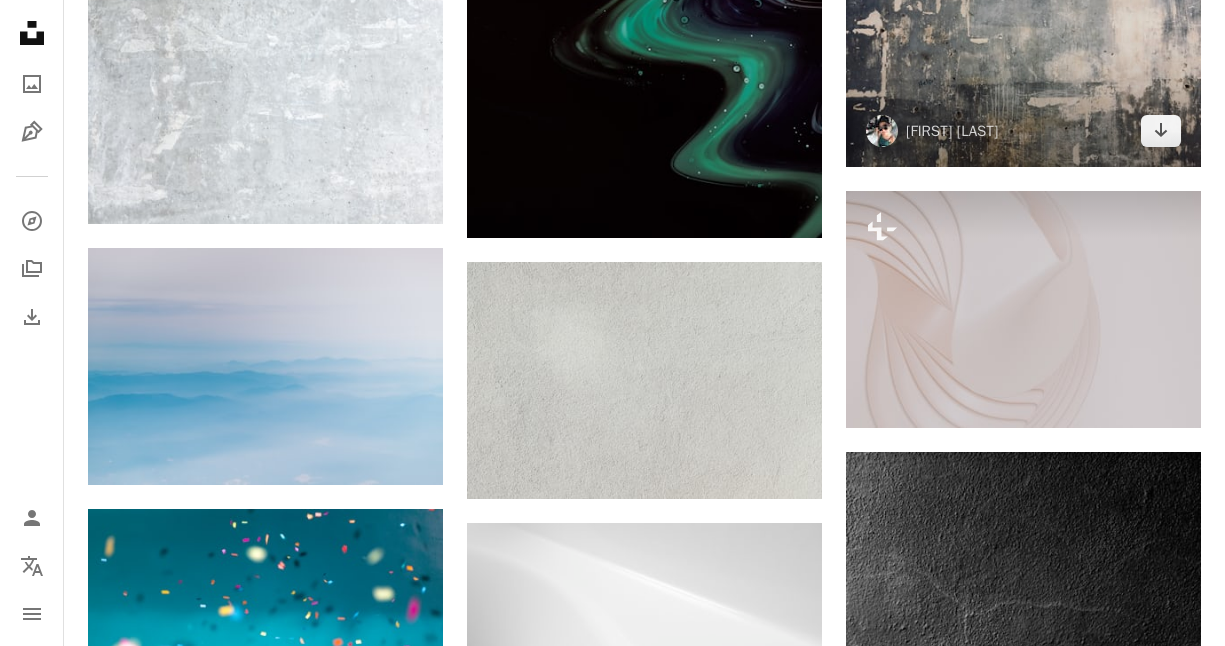 scroll, scrollTop: 9526, scrollLeft: 0, axis: vertical 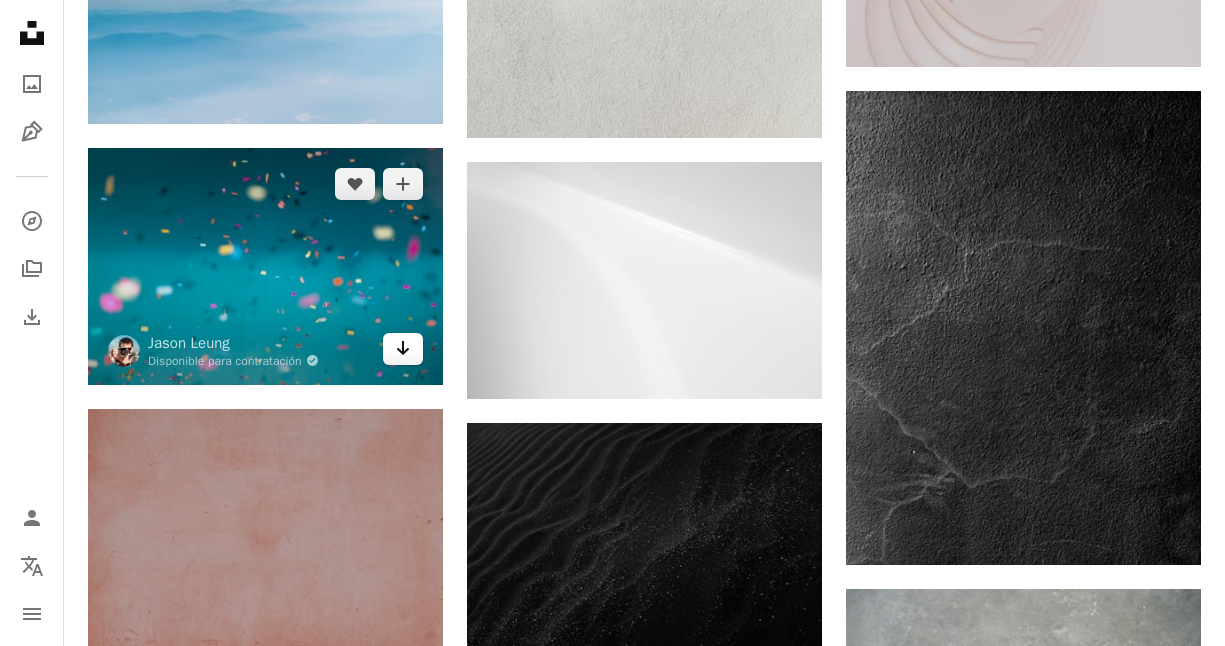 click on "Arrow pointing down" 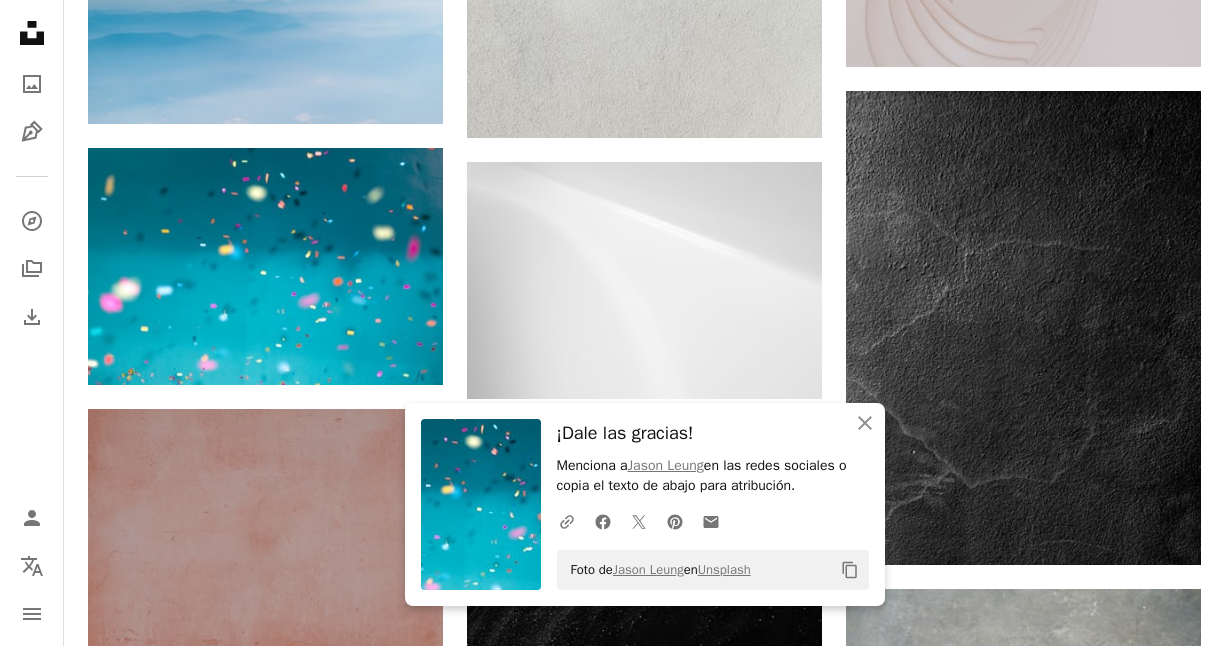 click on "Copy content" 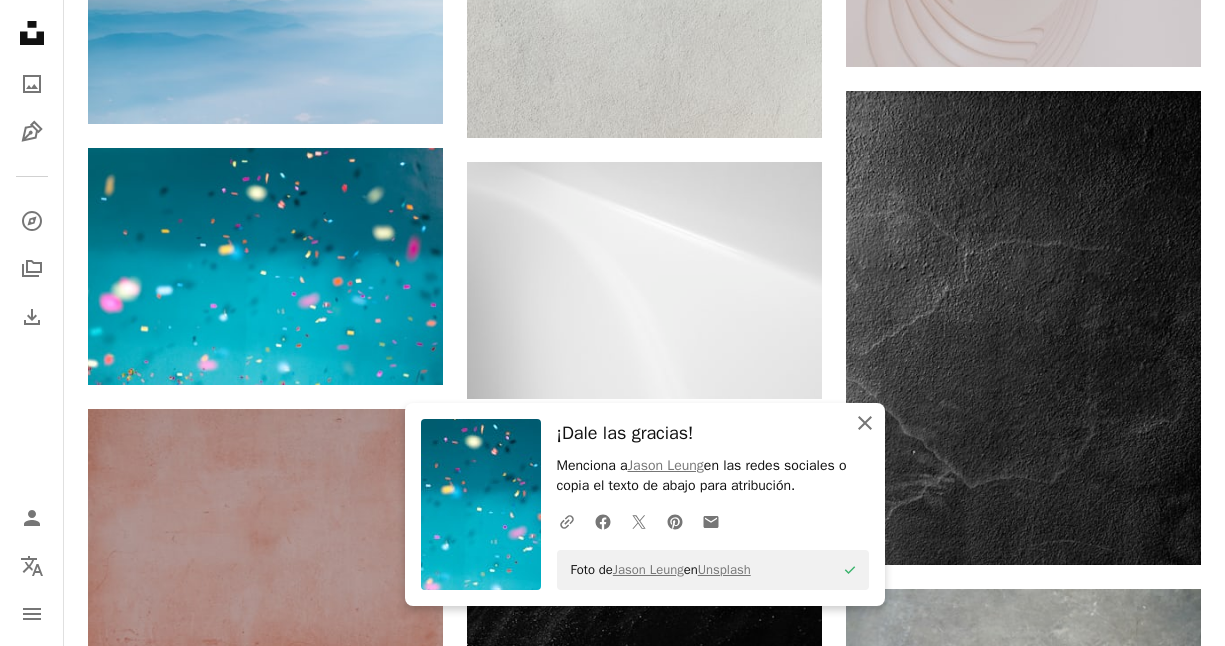 click 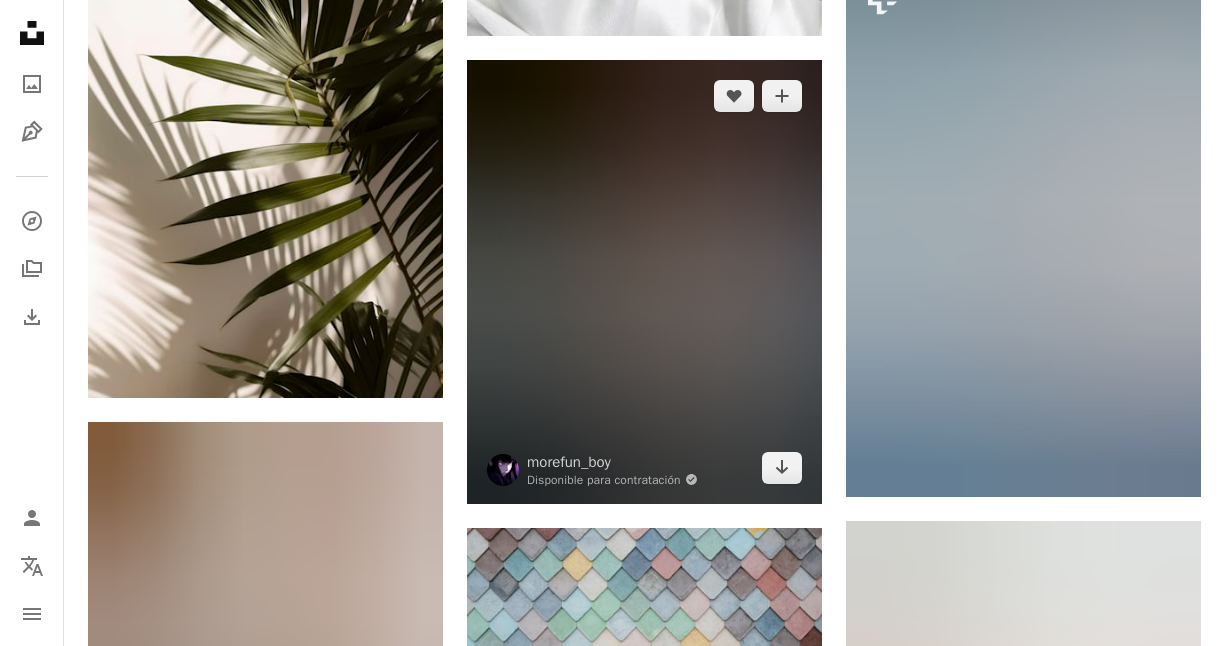 scroll, scrollTop: 10912, scrollLeft: 0, axis: vertical 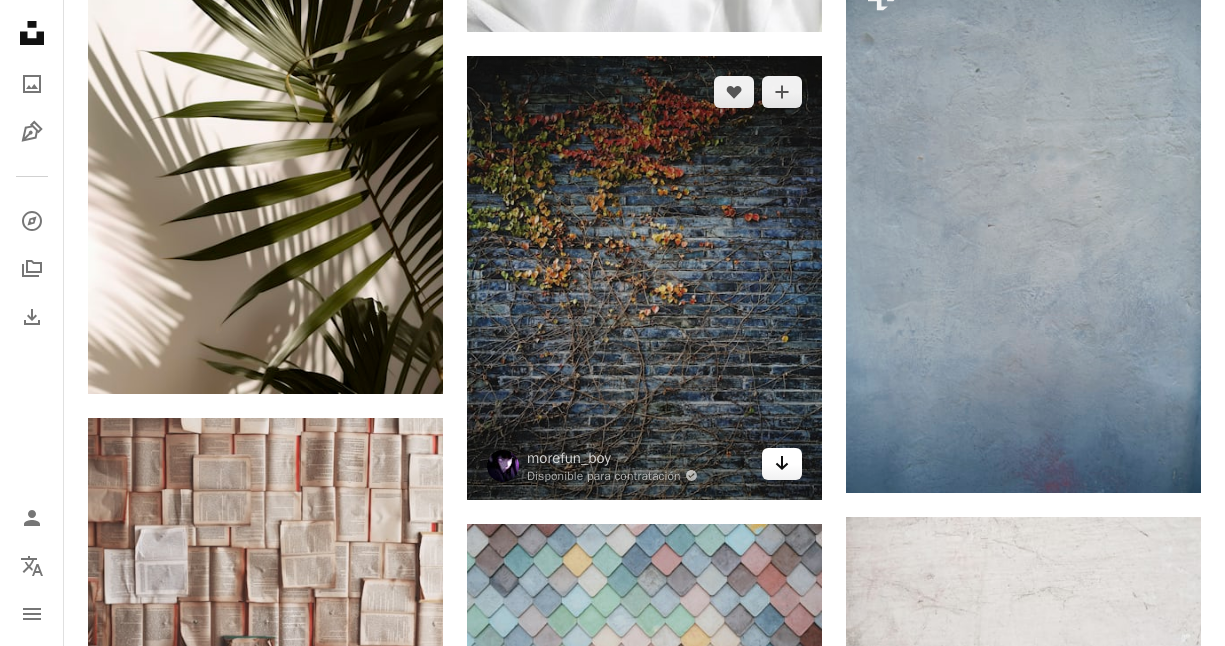 click on "Arrow pointing down" at bounding box center (782, 464) 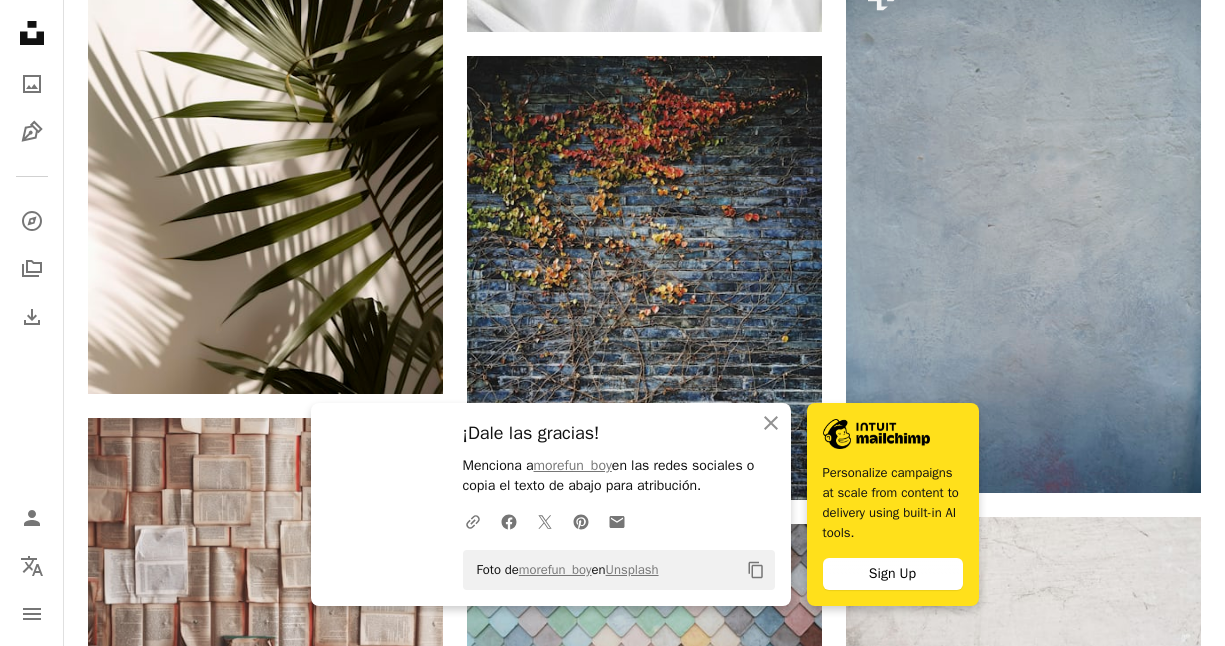 click 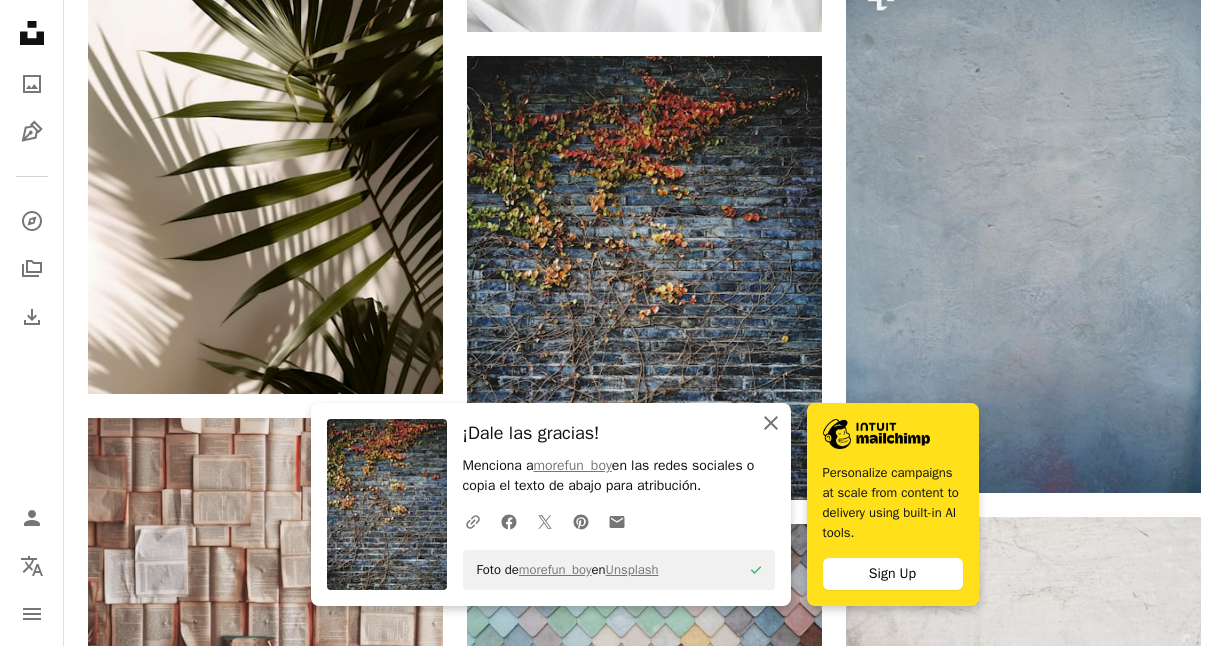 click on "An X shape" 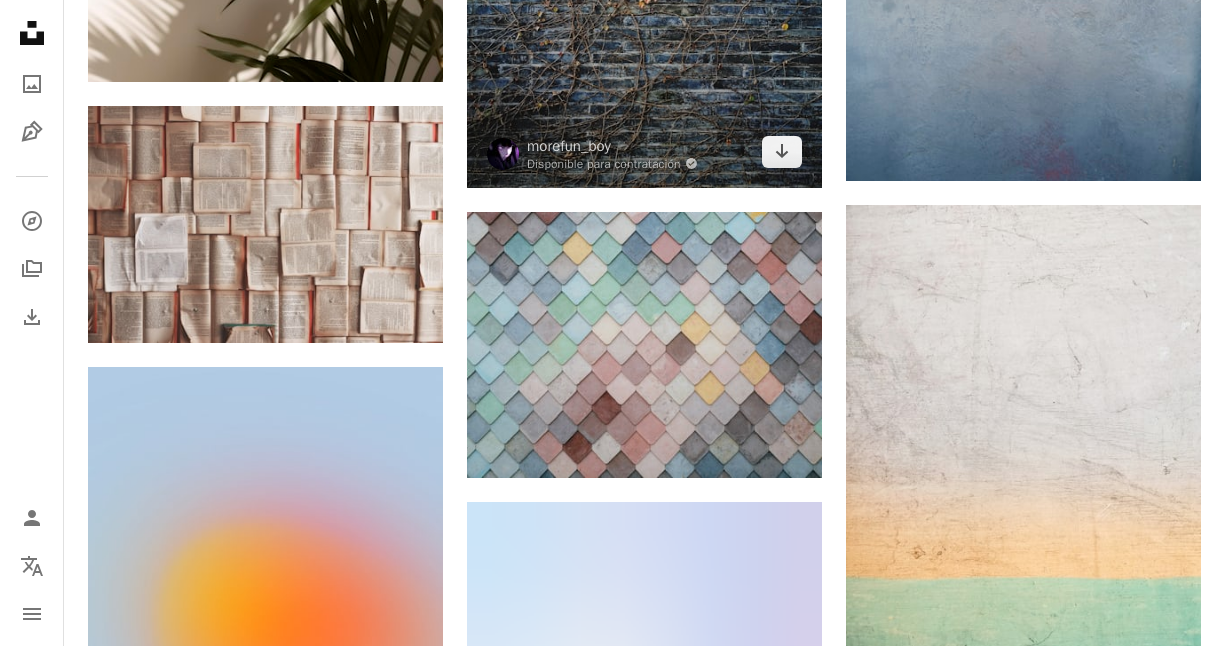scroll, scrollTop: 11360, scrollLeft: 0, axis: vertical 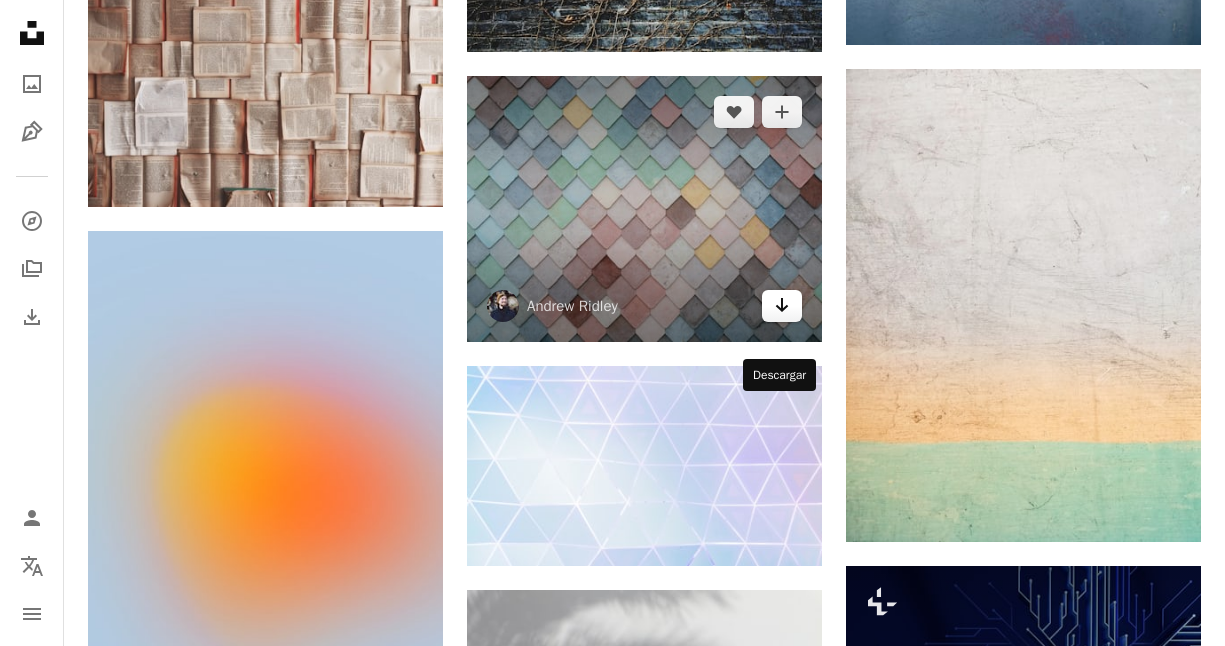 click 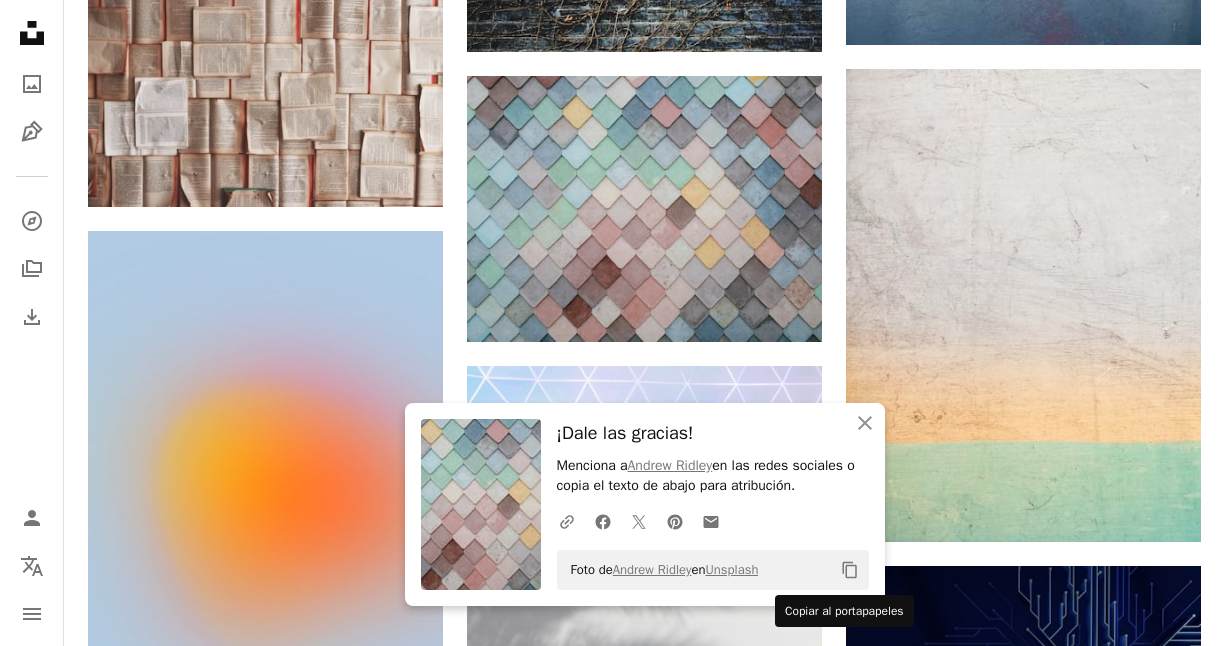 click on "Copy content" 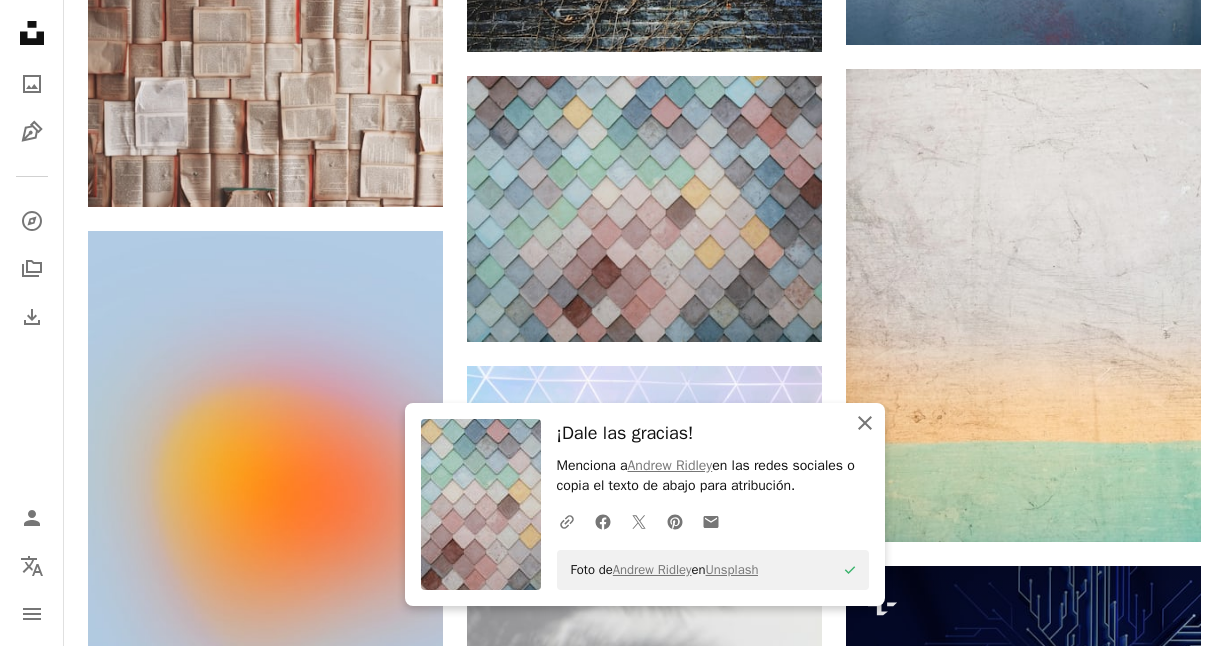 click on "An X shape" 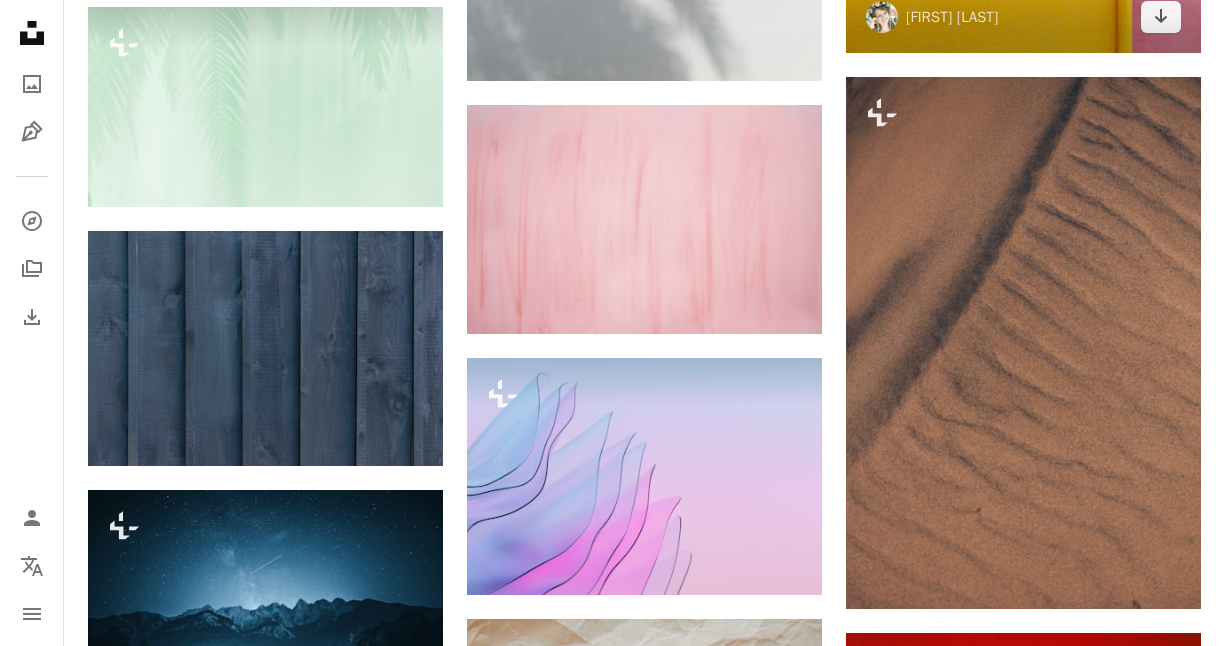 scroll, scrollTop: 12133, scrollLeft: 0, axis: vertical 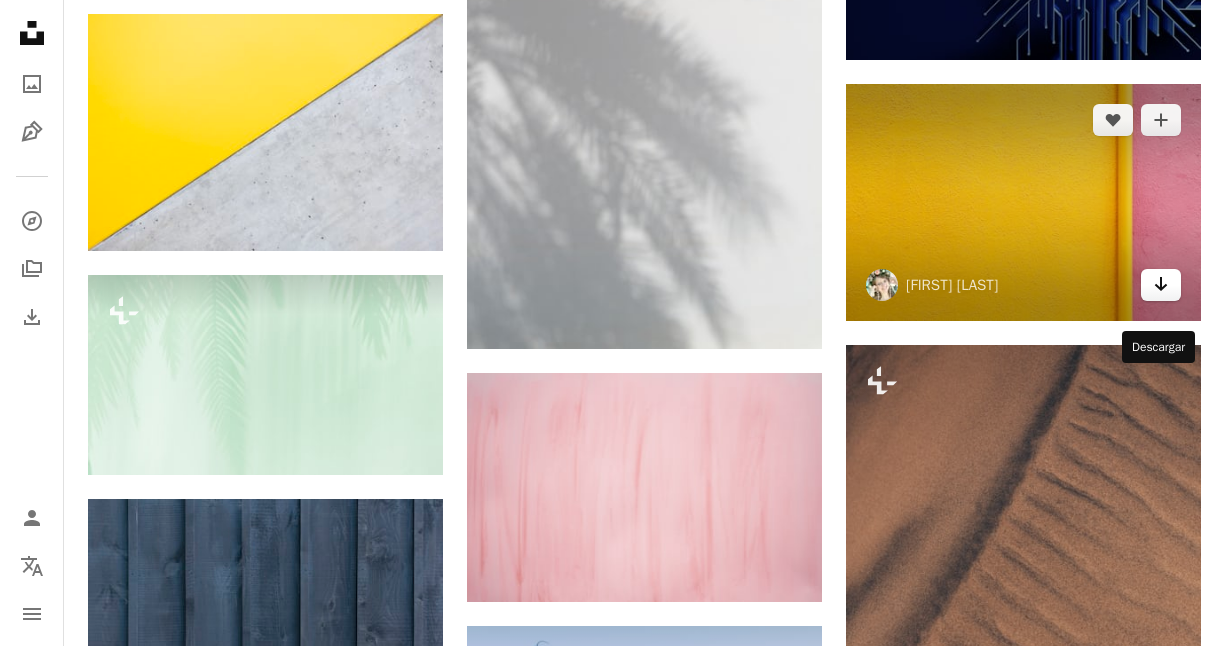 click on "Arrow pointing down" 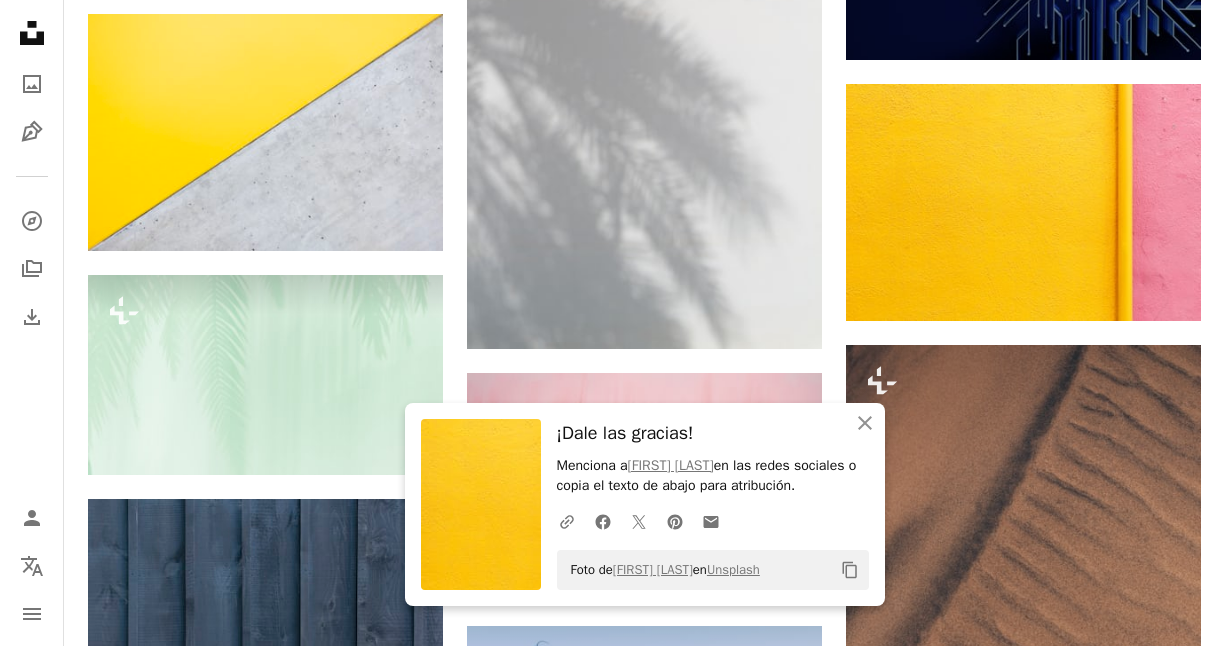 click 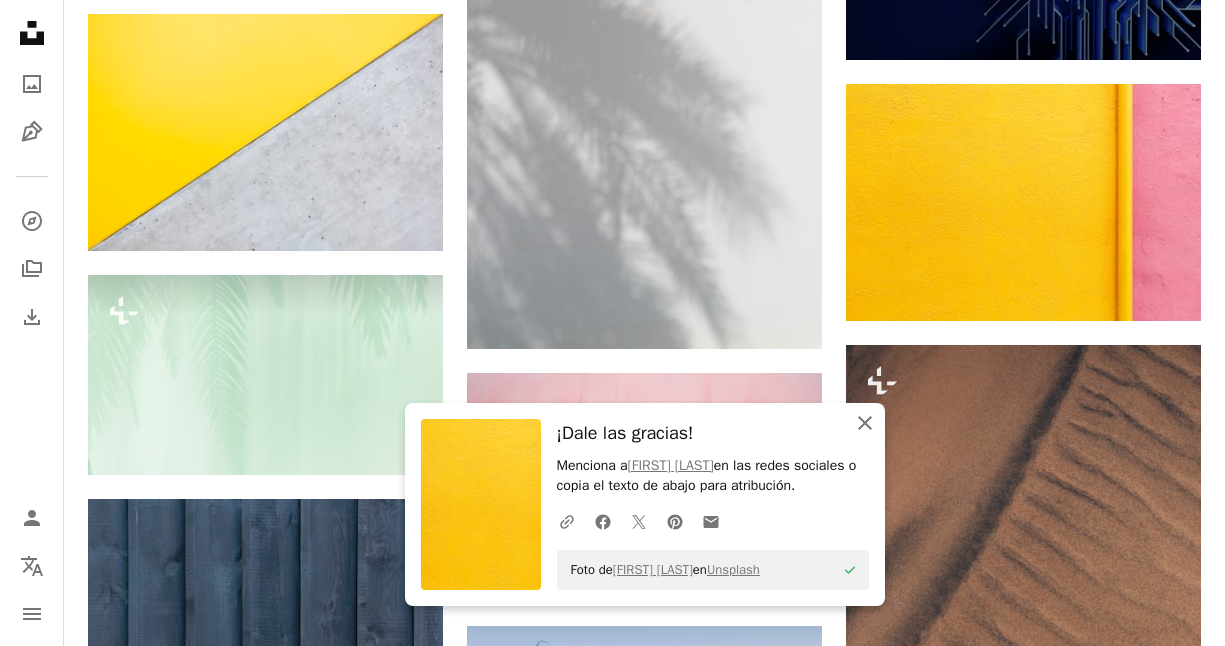 click 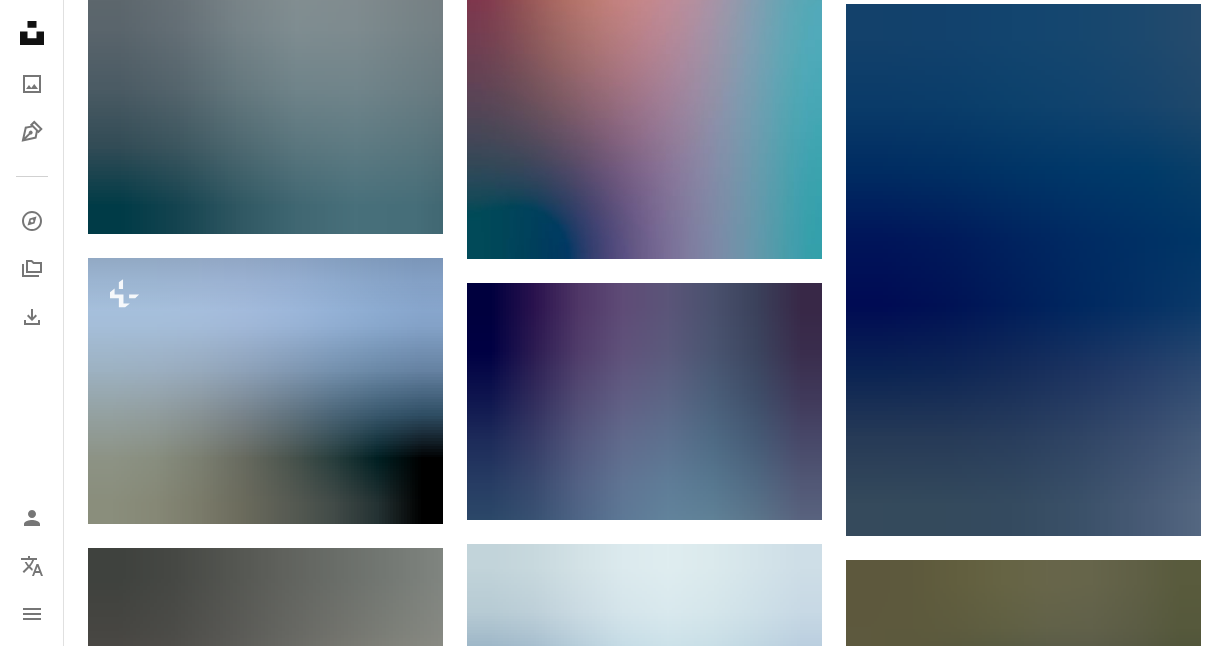 scroll, scrollTop: 14205, scrollLeft: 0, axis: vertical 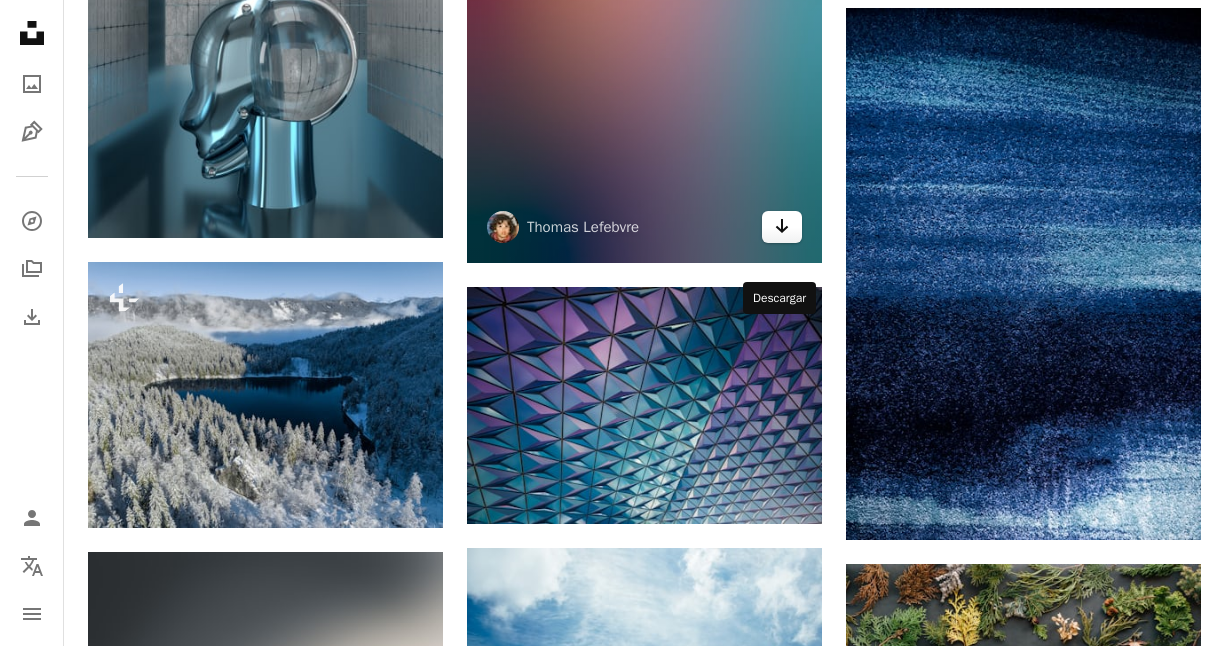 click on "Arrow pointing down" at bounding box center [782, 227] 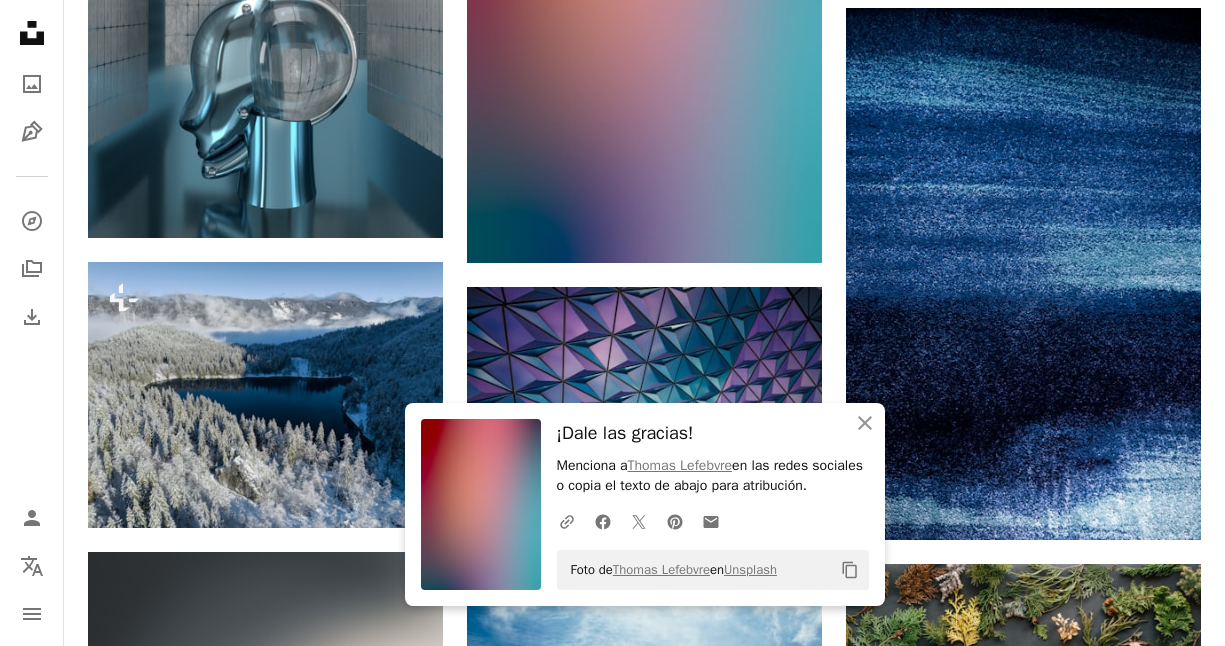 click on "Copy content" 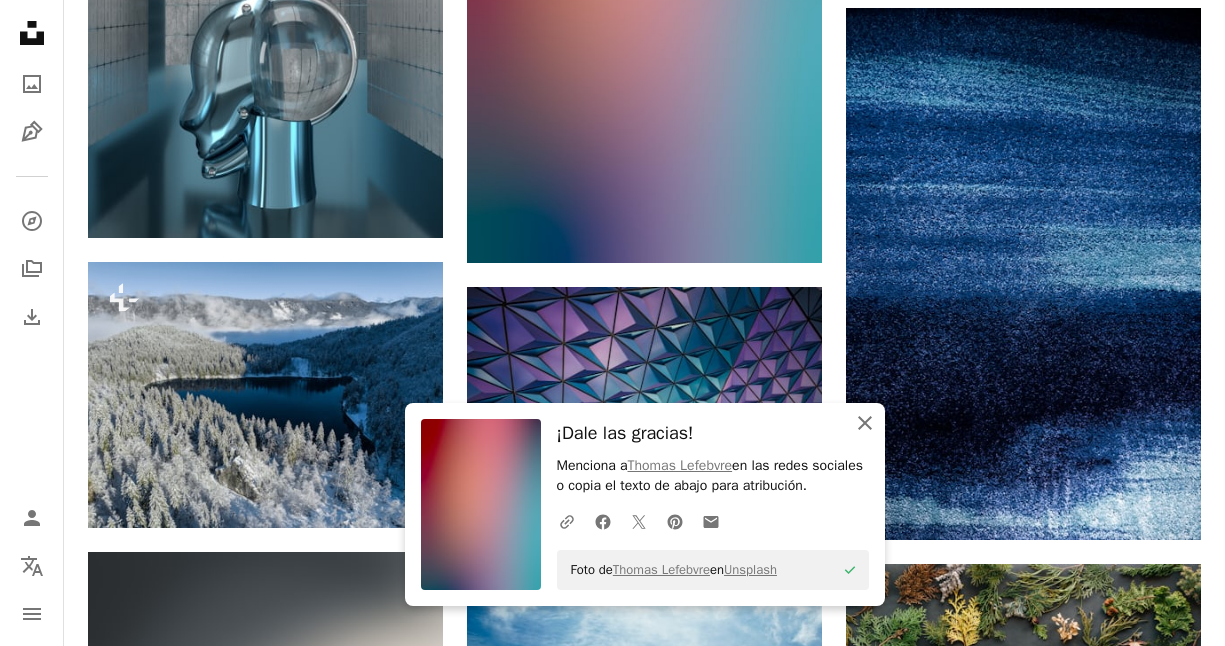 click on "An X shape" 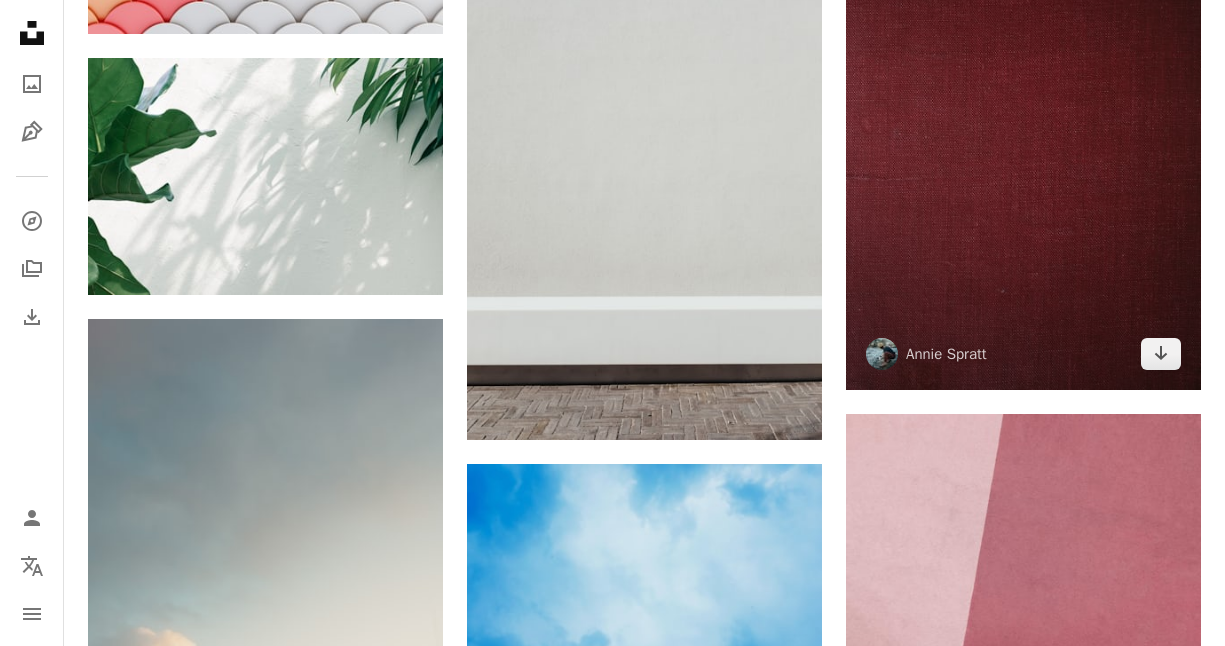 scroll, scrollTop: 23963, scrollLeft: 0, axis: vertical 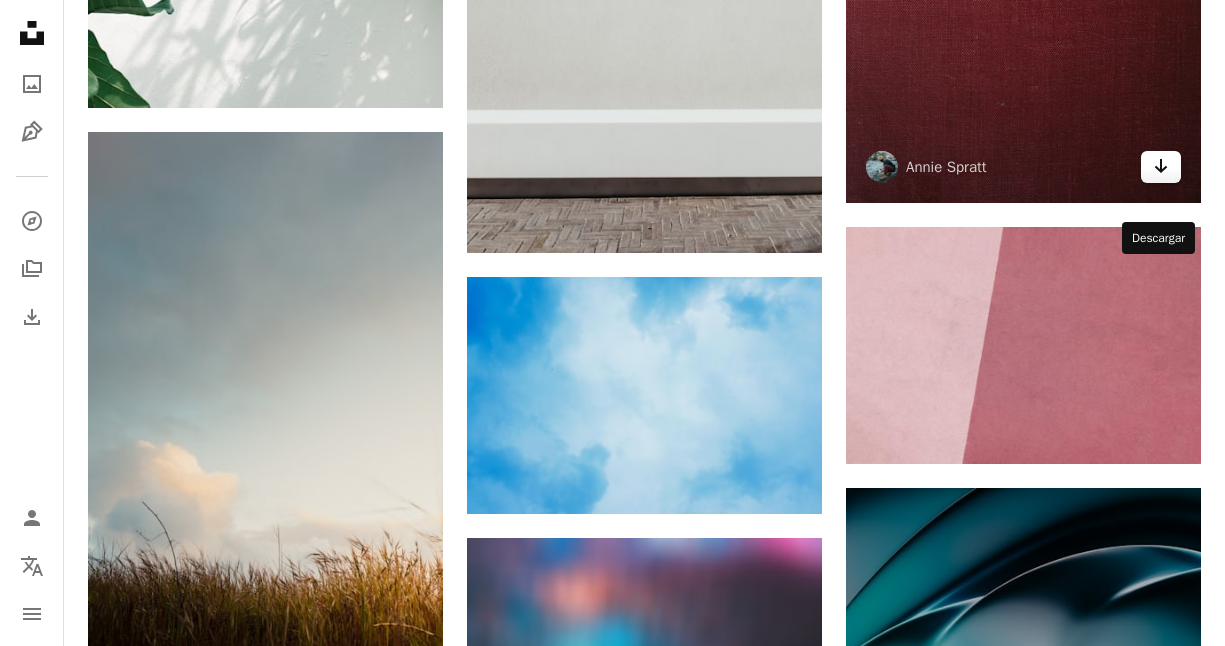 click 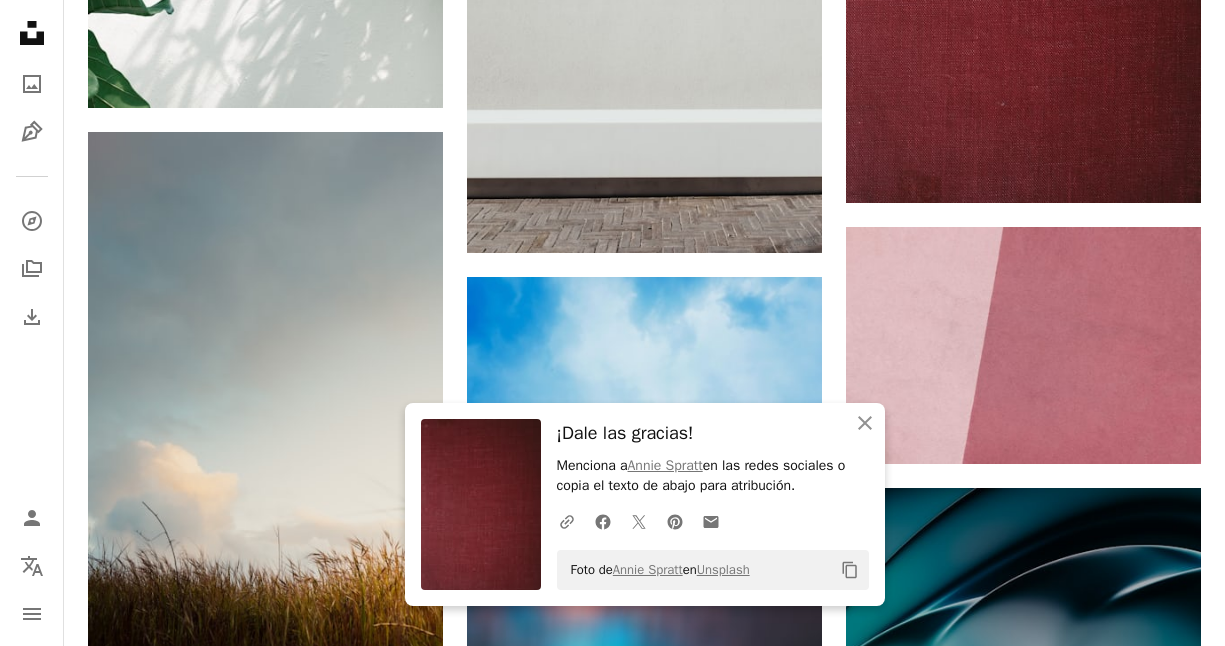 click on "Copy content" 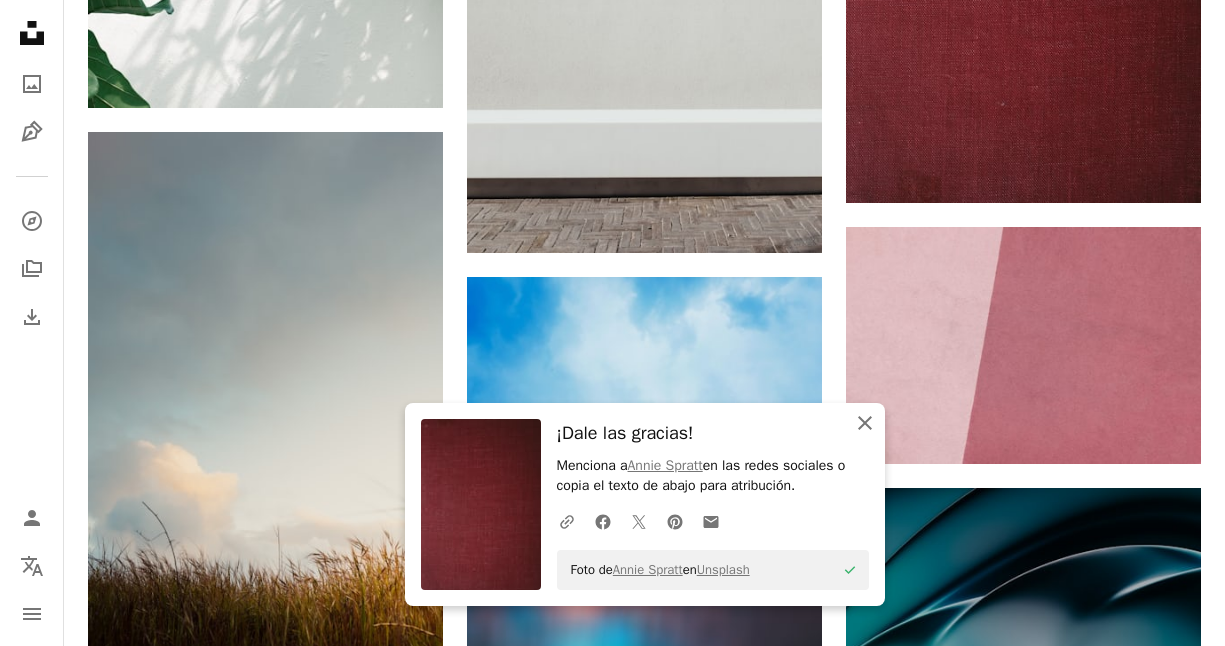 click on "An X shape Cerrar" at bounding box center [865, 423] 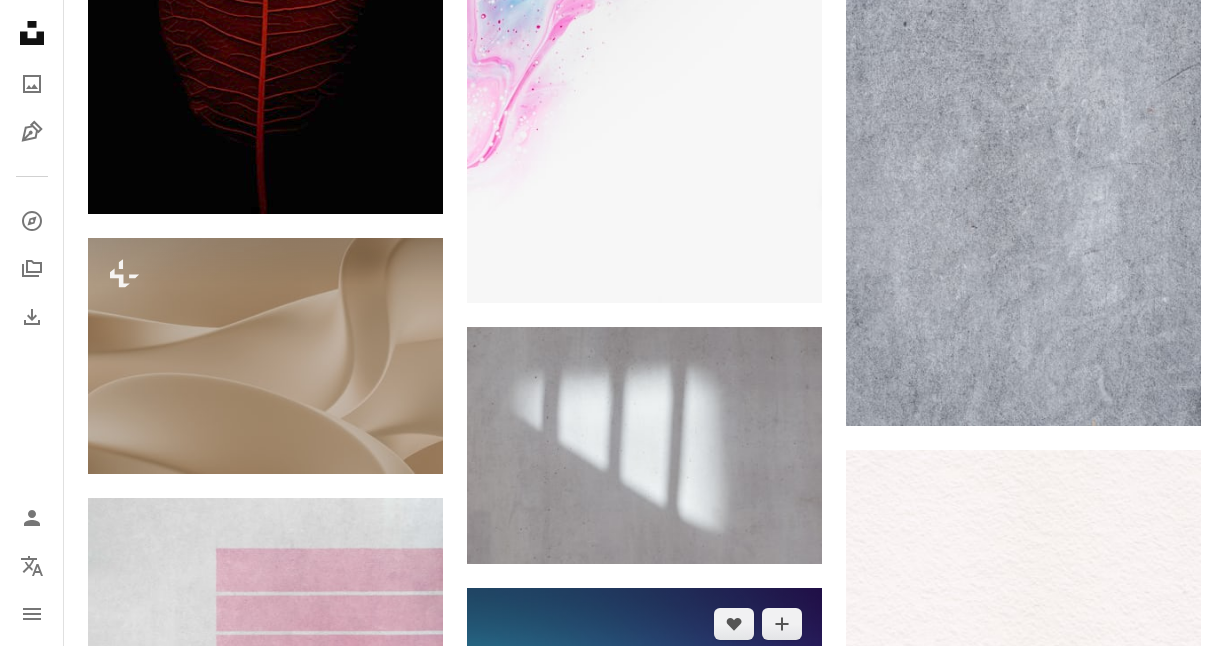 scroll, scrollTop: 29516, scrollLeft: 0, axis: vertical 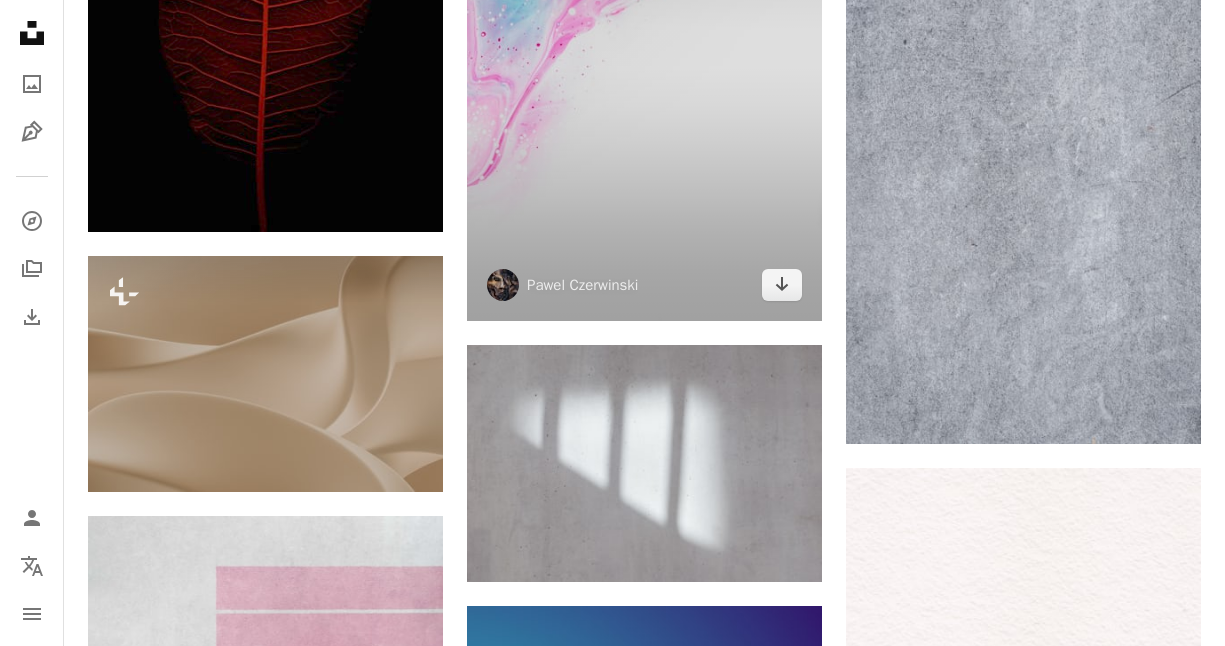 click at bounding box center [644, 54] 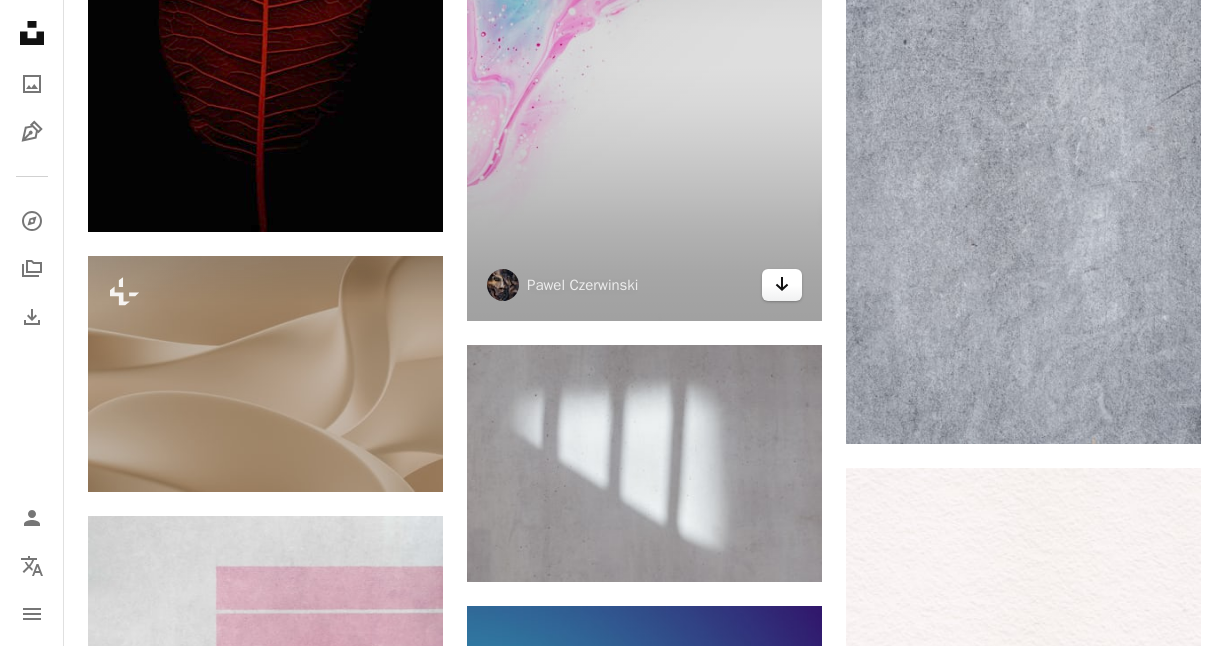 click on "Unsplash logo Página de inicio de Unsplash A photo Pen Tool A compass A stack of folders Download Person Localization icon navigation menu A magnifying glass ***** An X shape Visual search Obtener Unsplash+ Inicia sesión Enviar una imagen Explora imágenes premium en iStock  |  20 % de descuento en iStock  ↗ Explora imágenes premium en iStock 20 % de descuento en iStock  ↗ Ver más  ↗ Ver más en iStock  ↗ A photo Fotos   205 mil Pen Tool Ilustraciones   7,8 mil A stack of folders Colecciones  1,3 M A group of people Usuarios  115 A copyright icon © Licencia Arrow down Aspect ratio Orientación Arrow down Unfold Clasificar por  Relevancia Arrow down Filters Filtros Fondo Chevron left Chevron right Papel pintado oceánico paisaje Fondos de escritorio zoom de fondo Fondo de pantalla de MacBook papel pintado de la naturaleza pared Fondo blanco Fondo de pantalla de Windows 10 fondo de escritorio estético fondo de pantalla 1366x768 fondo de pantalla Plus sign for Unsplash+ A heart Para" at bounding box center [612, -13009] 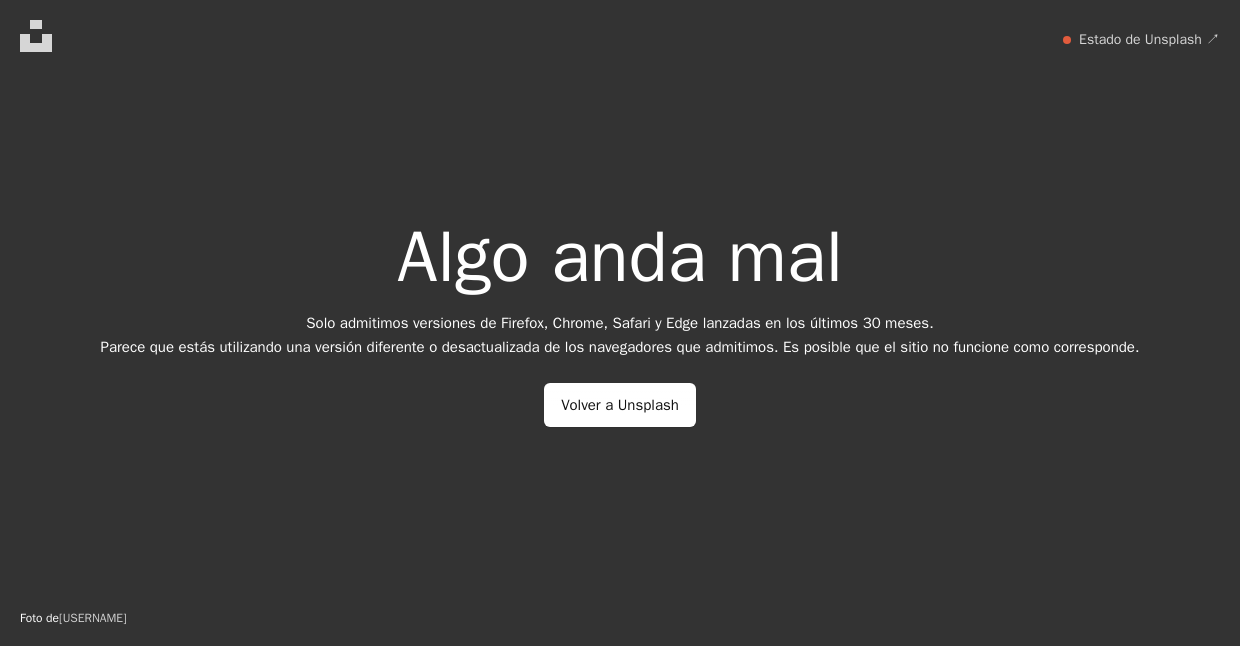 scroll, scrollTop: 0, scrollLeft: 0, axis: both 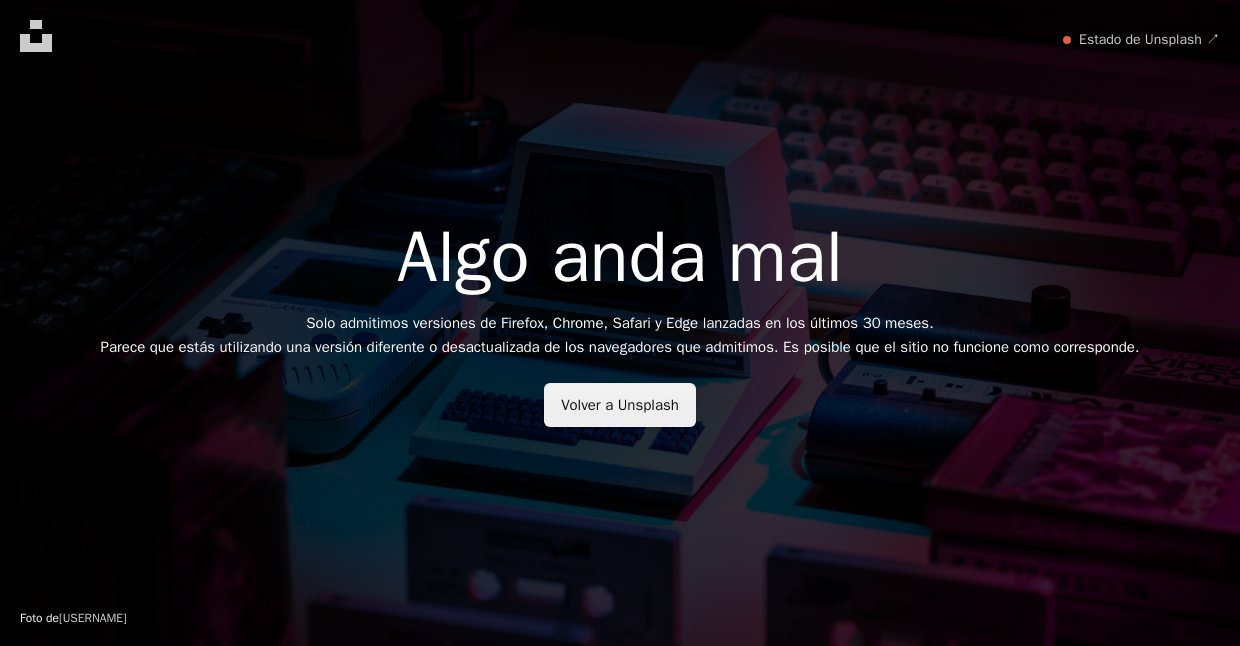 click on "Volver a Unsplash" at bounding box center (620, 405) 